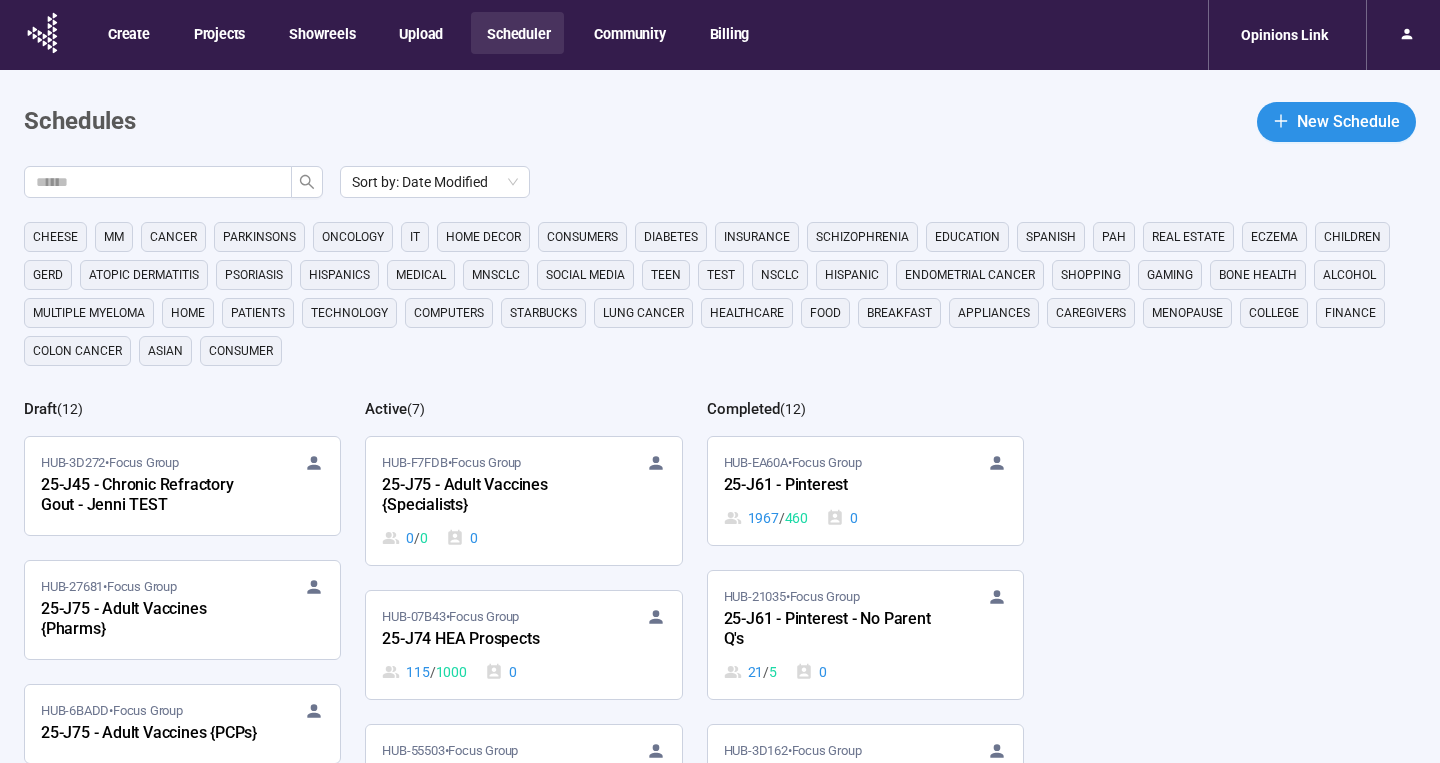 scroll, scrollTop: 0, scrollLeft: 0, axis: both 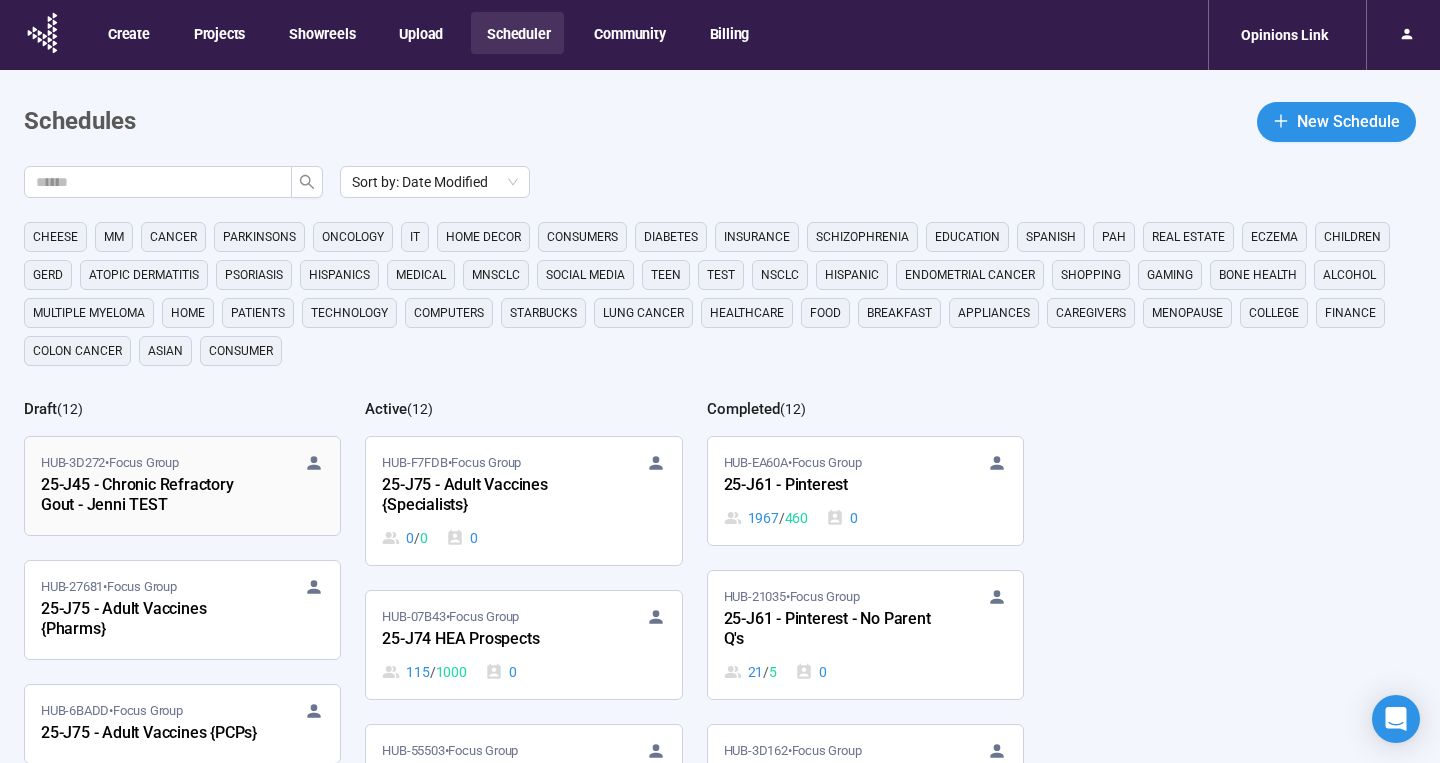 click on "25-J45 - Chronic Refractory Gout - Jenni TEST" at bounding box center [151, 496] 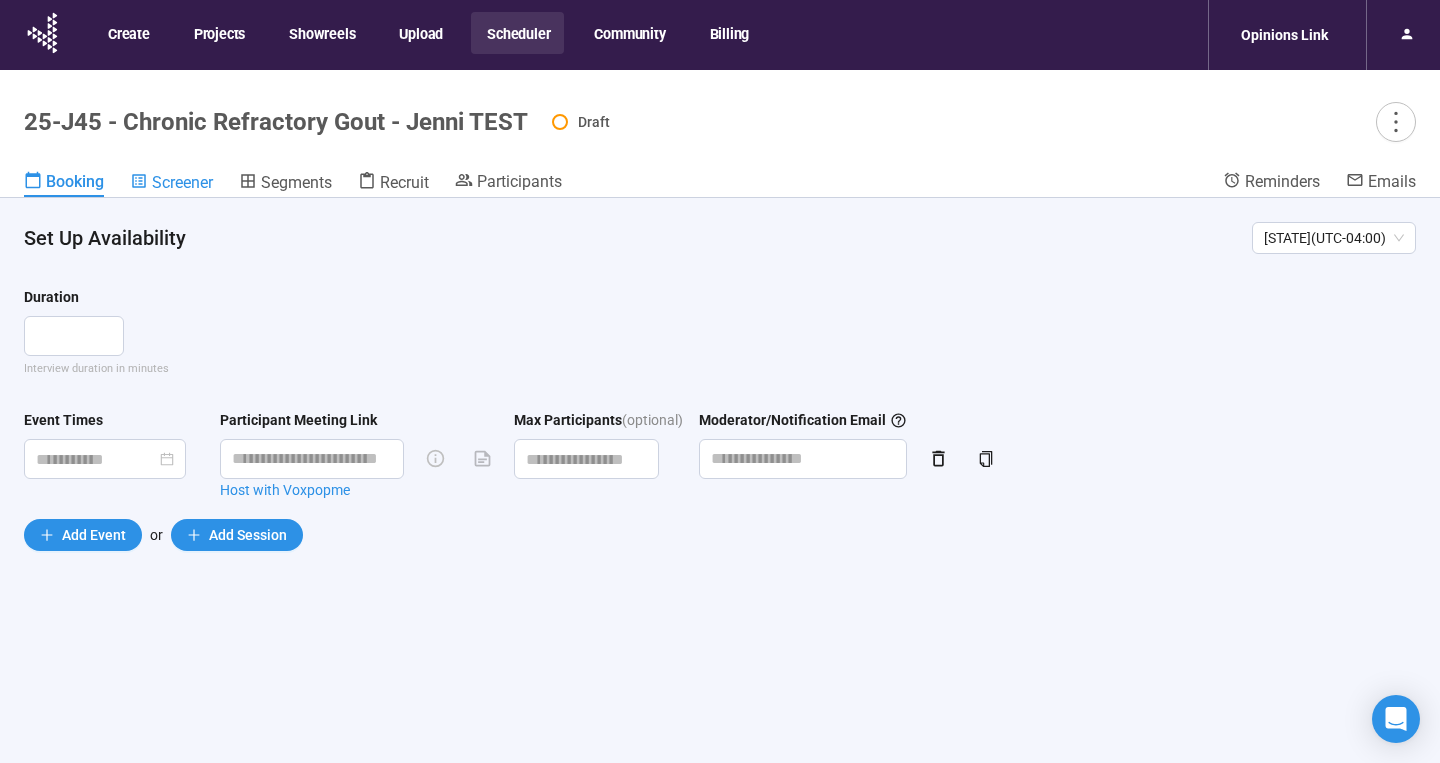 click on "Screener" at bounding box center (182, 182) 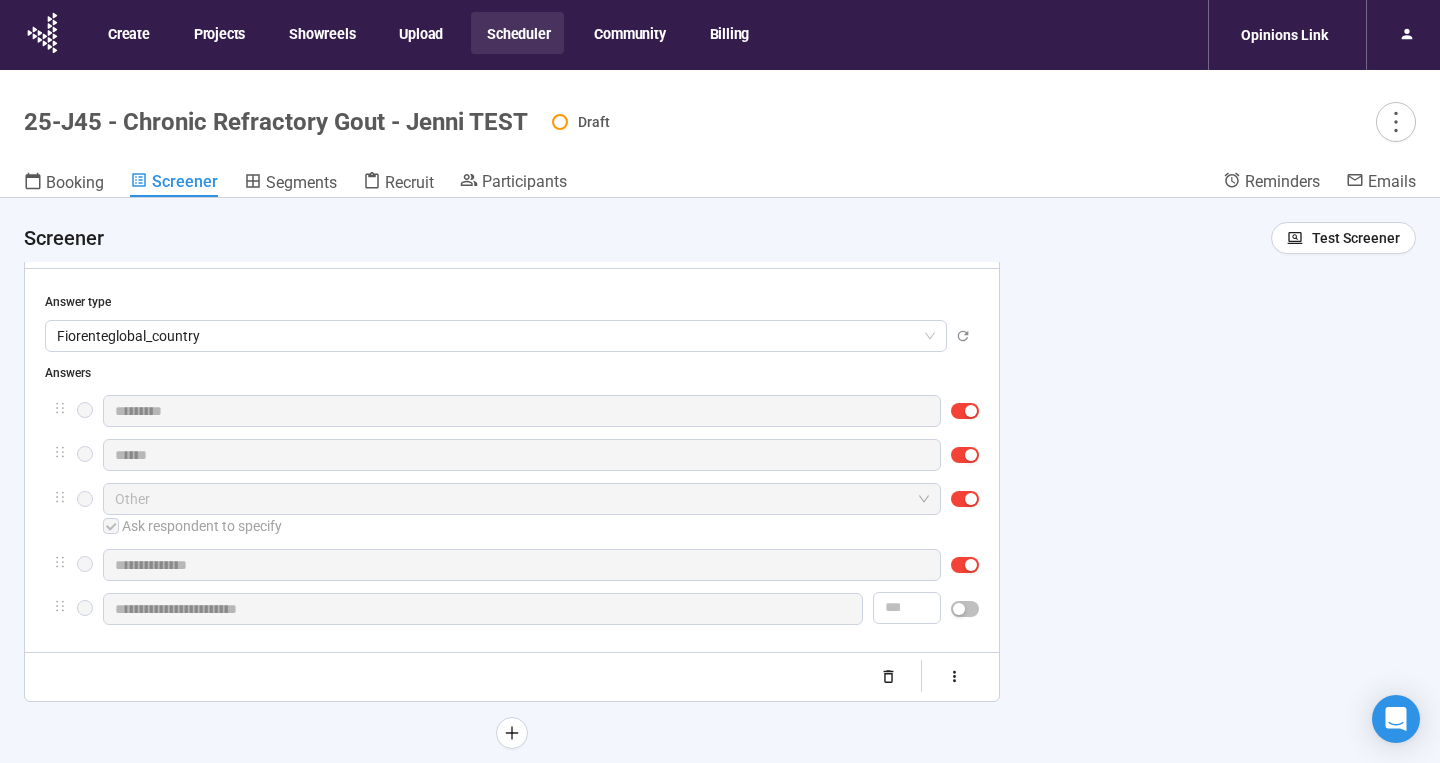 scroll, scrollTop: 999, scrollLeft: 0, axis: vertical 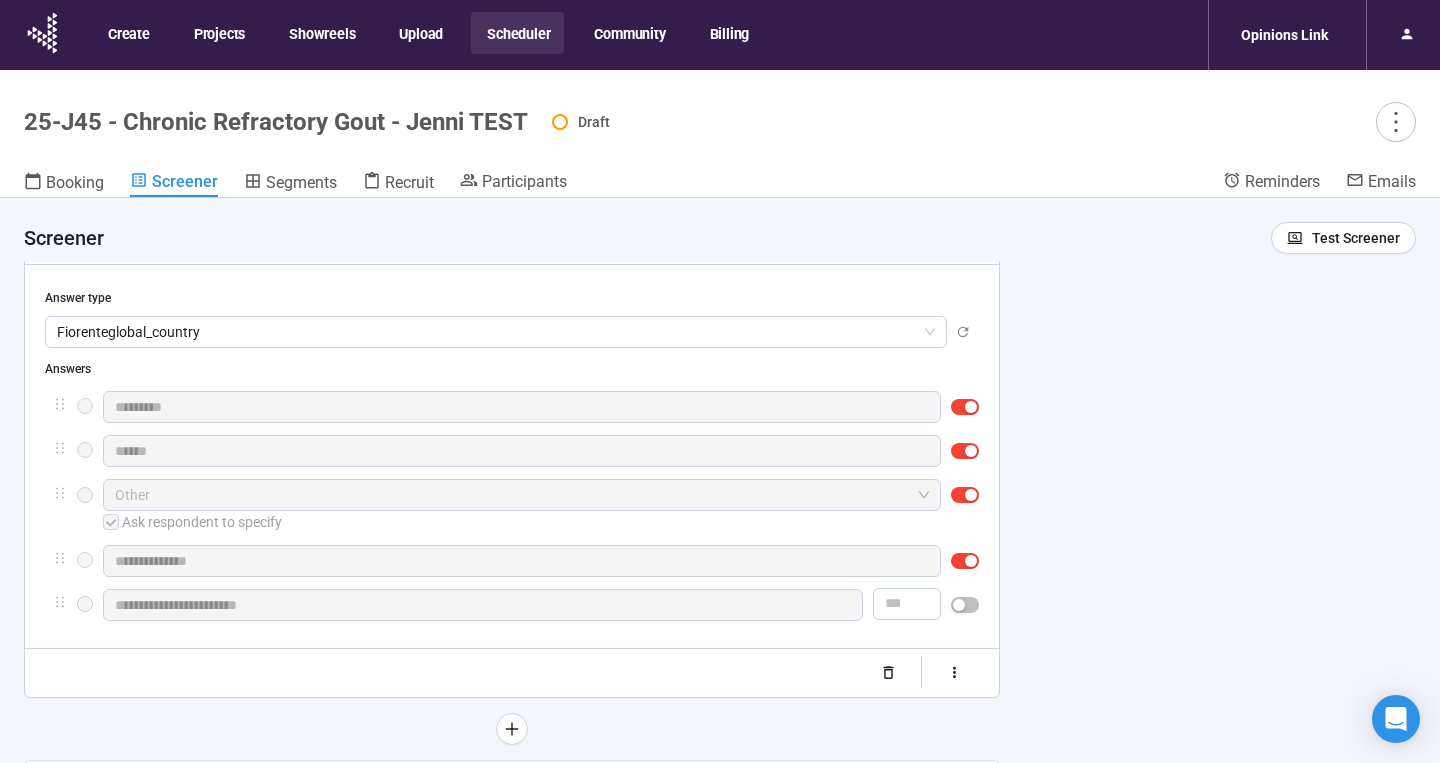click on "**********" at bounding box center [720, 515] 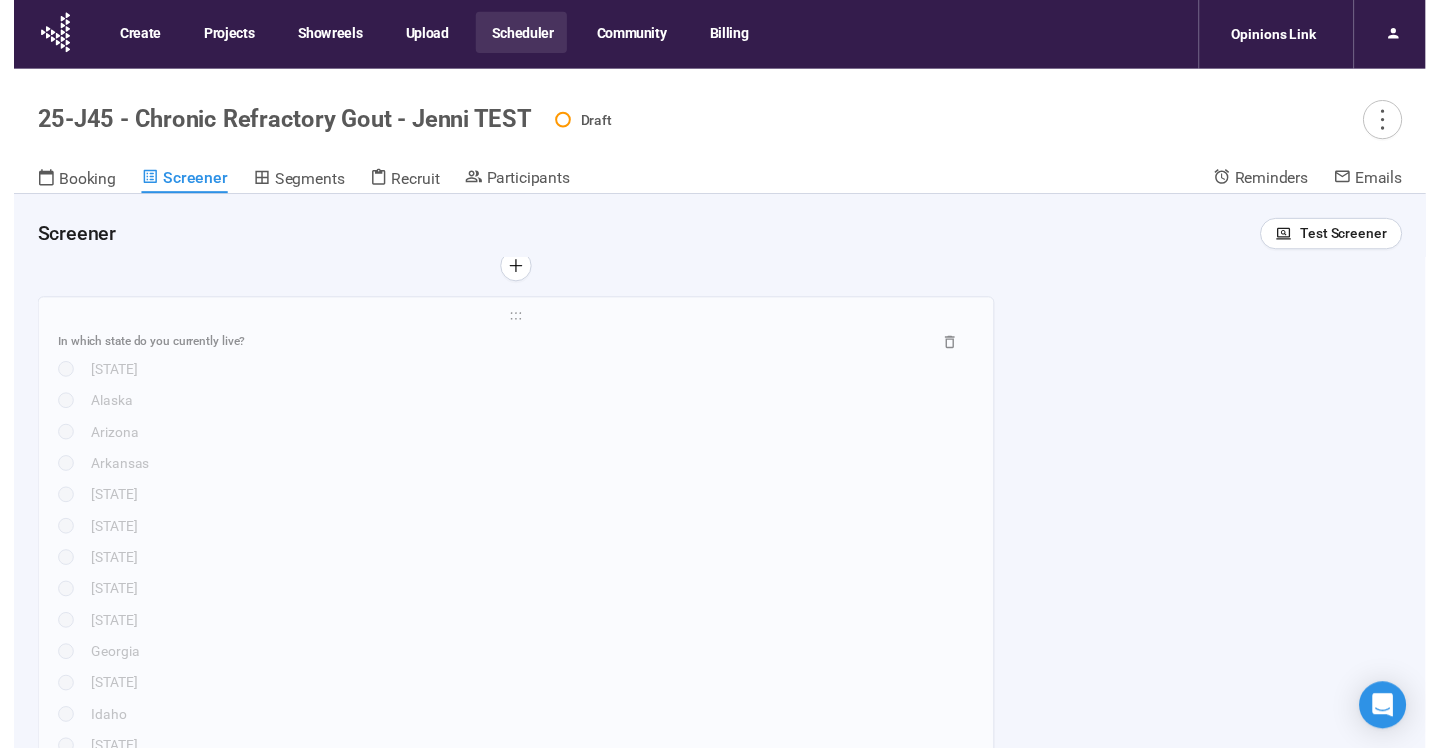 scroll, scrollTop: 1459, scrollLeft: 0, axis: vertical 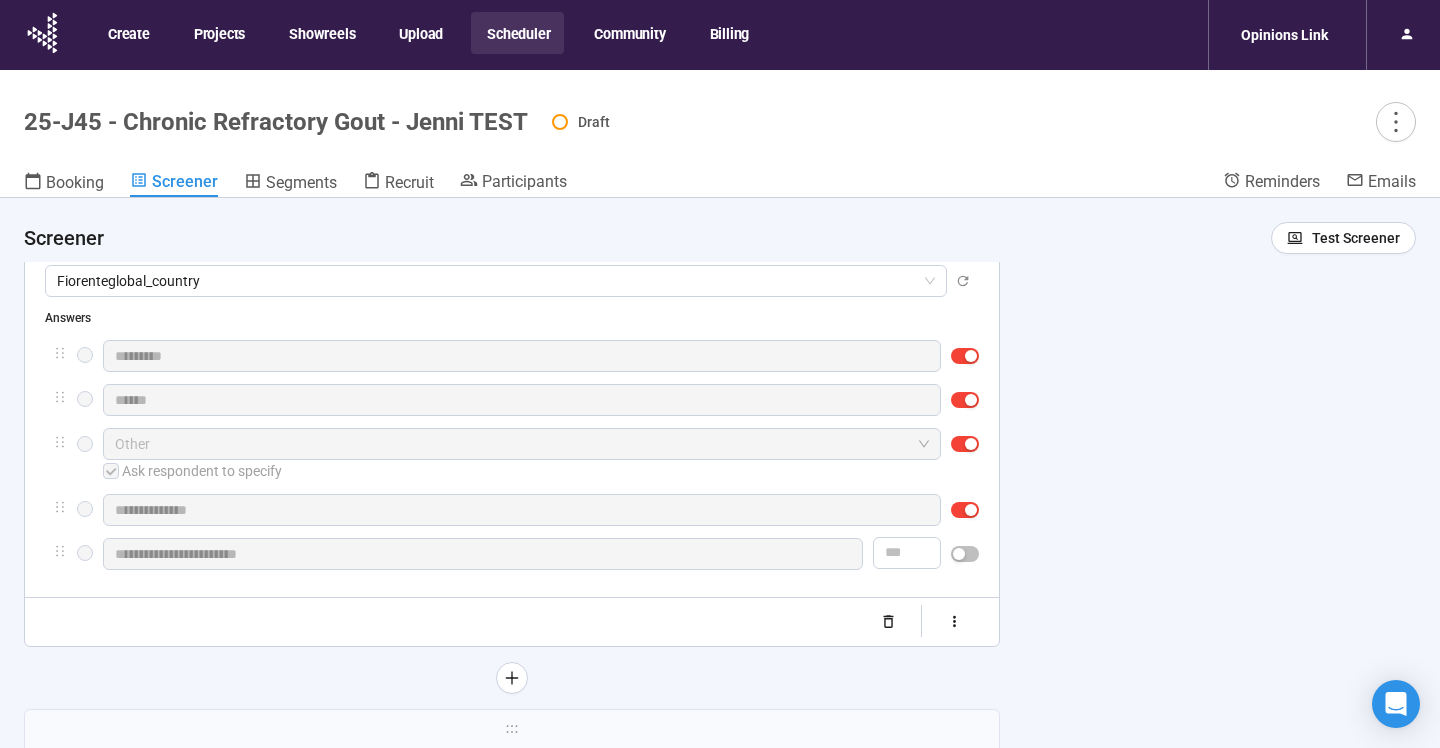 click on "**********" at bounding box center (720, 508) 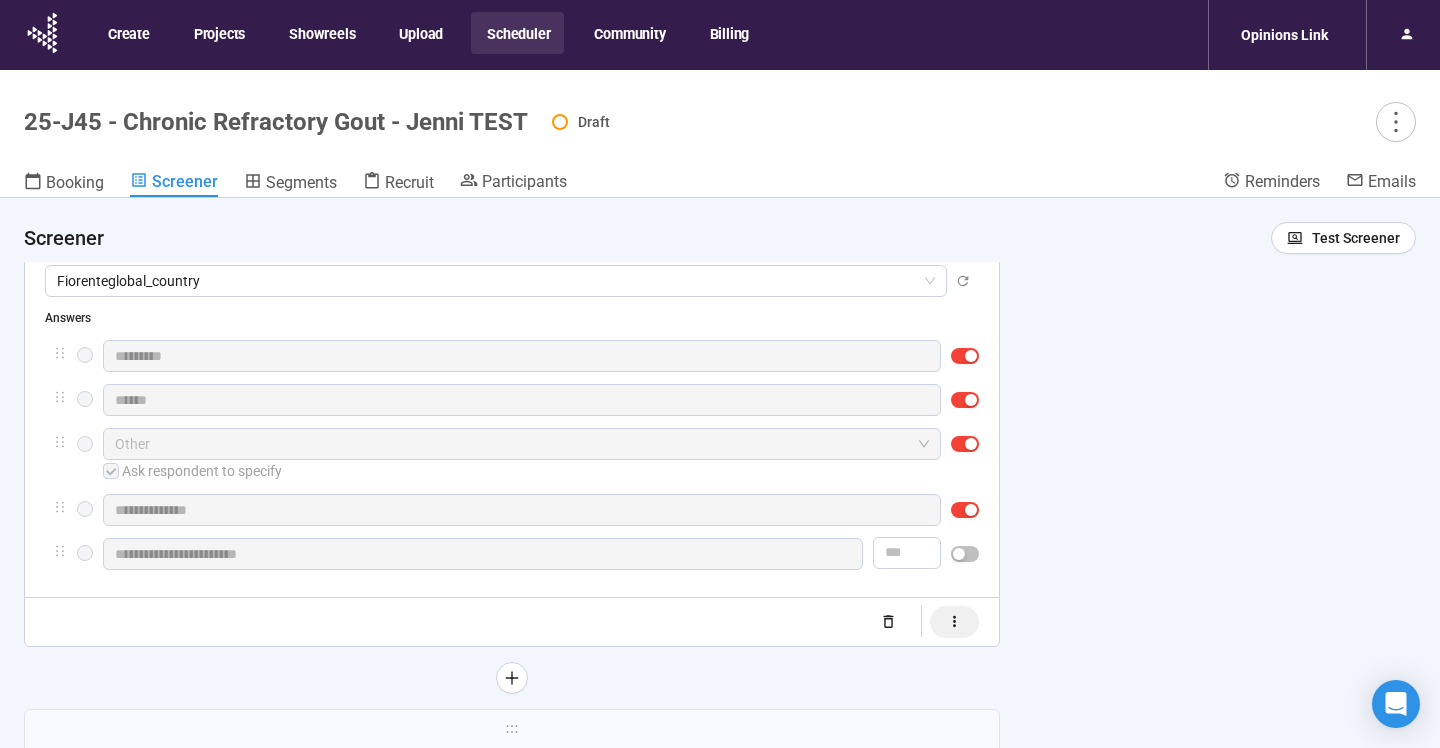 click 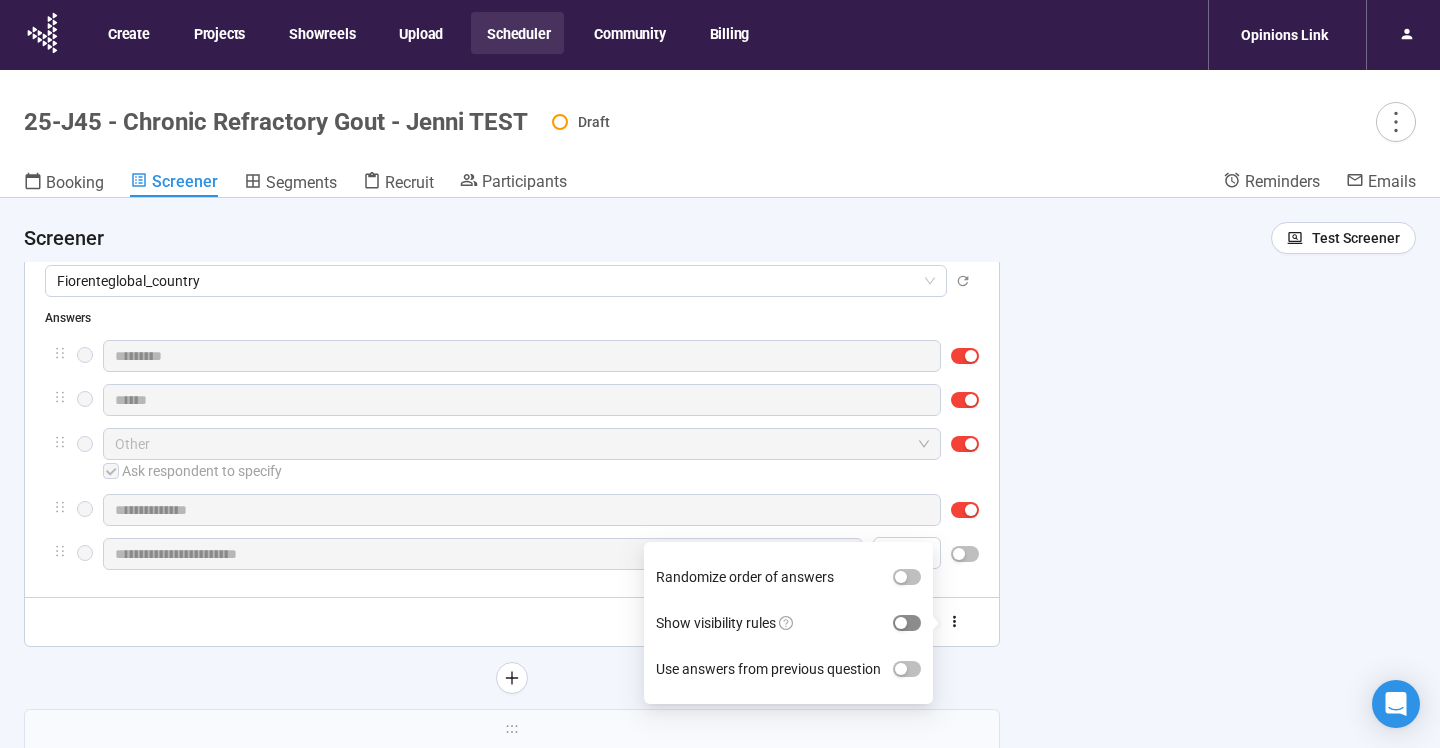 click at bounding box center [907, 623] 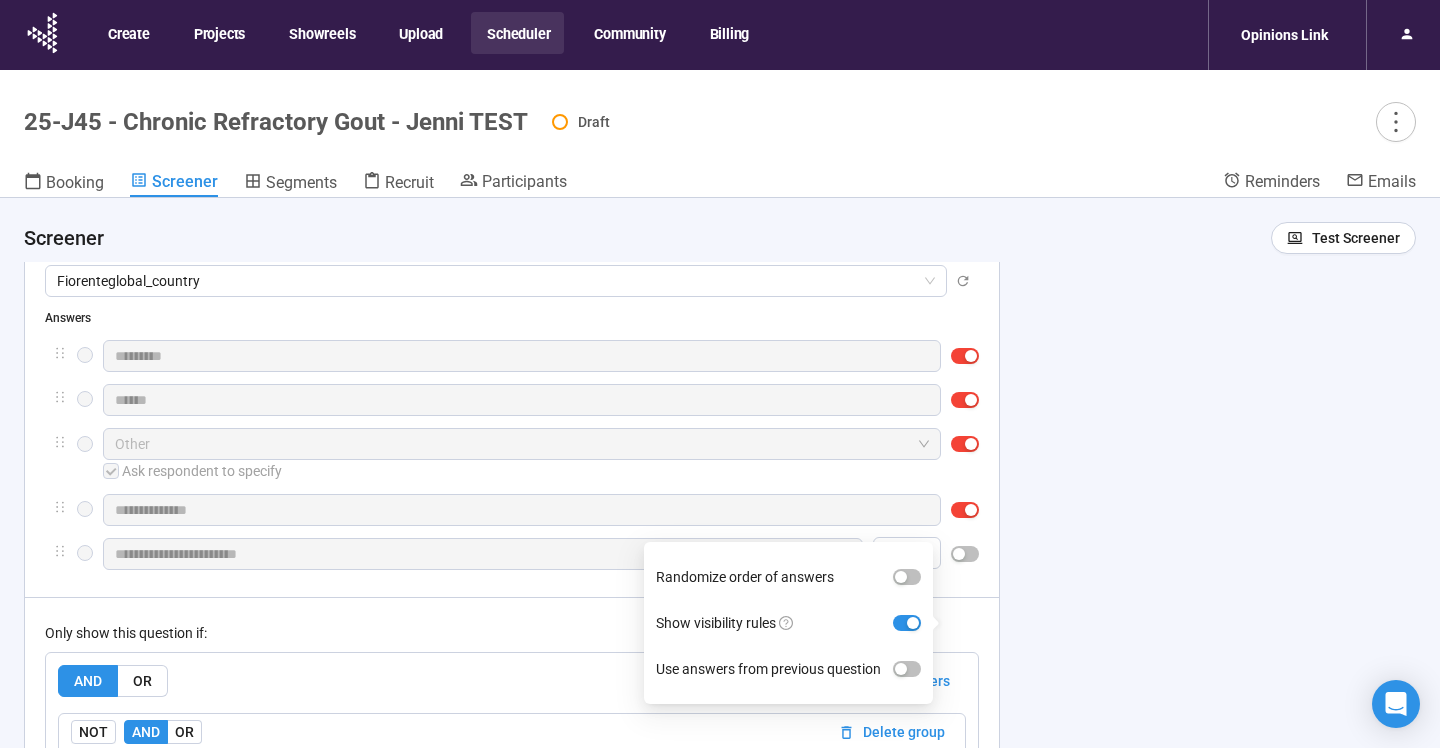 click on "**********" at bounding box center (720, 508) 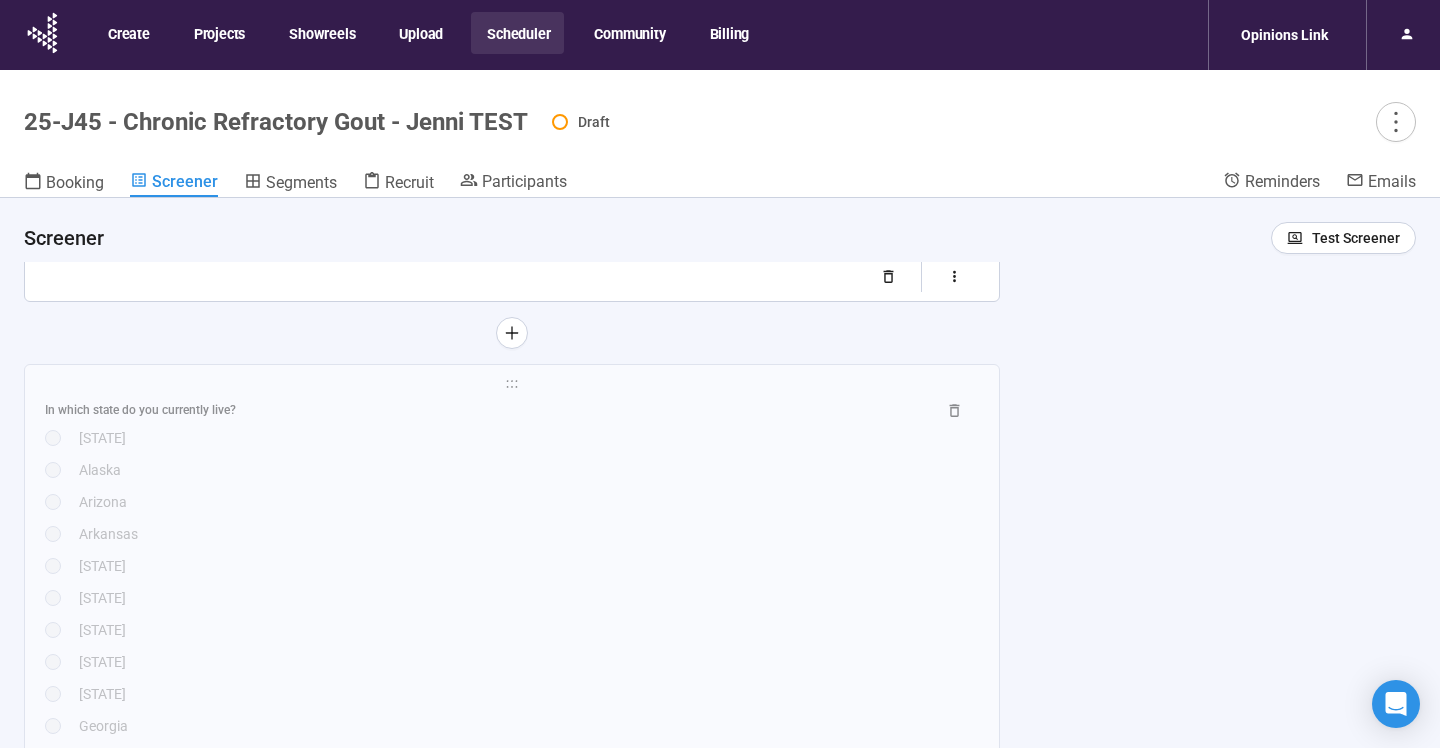 scroll, scrollTop: 1775, scrollLeft: 0, axis: vertical 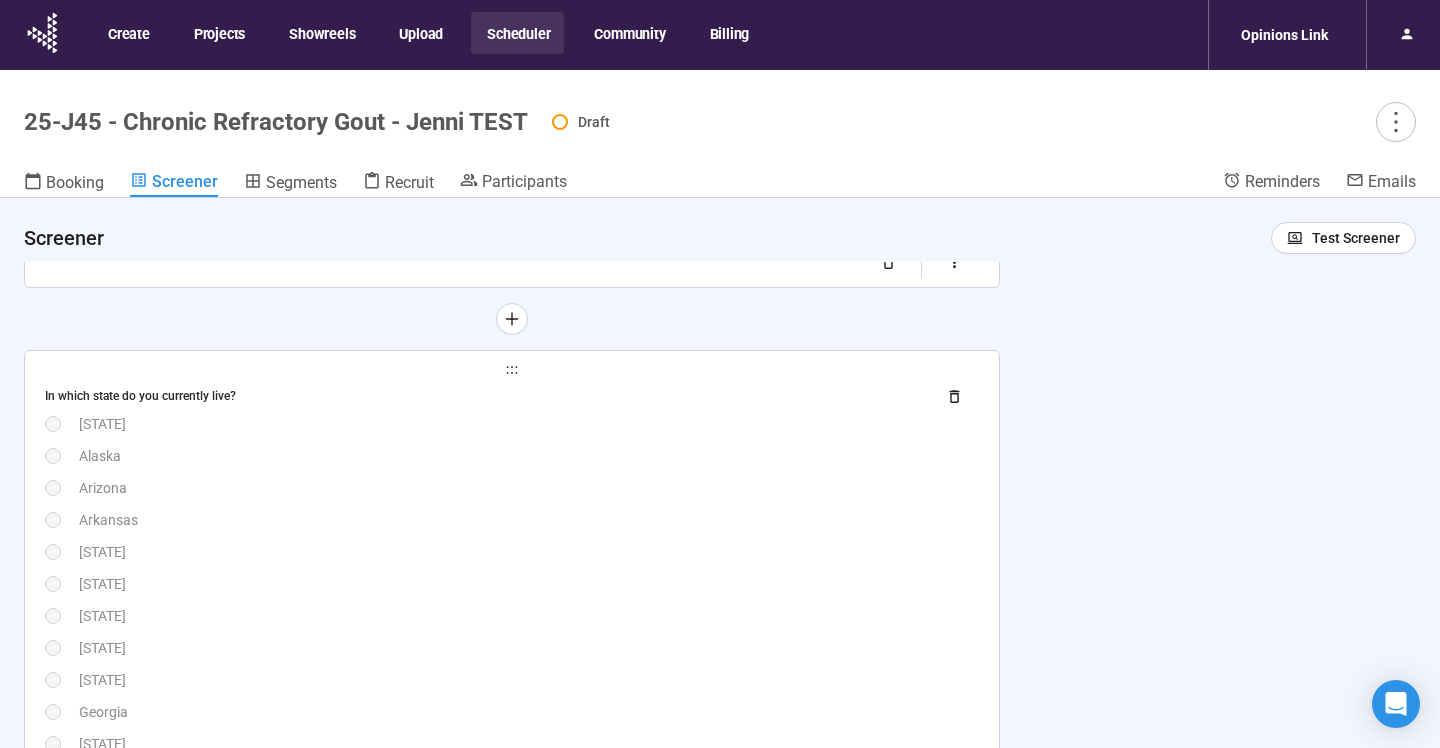 click on "[STATE]" at bounding box center [529, 648] 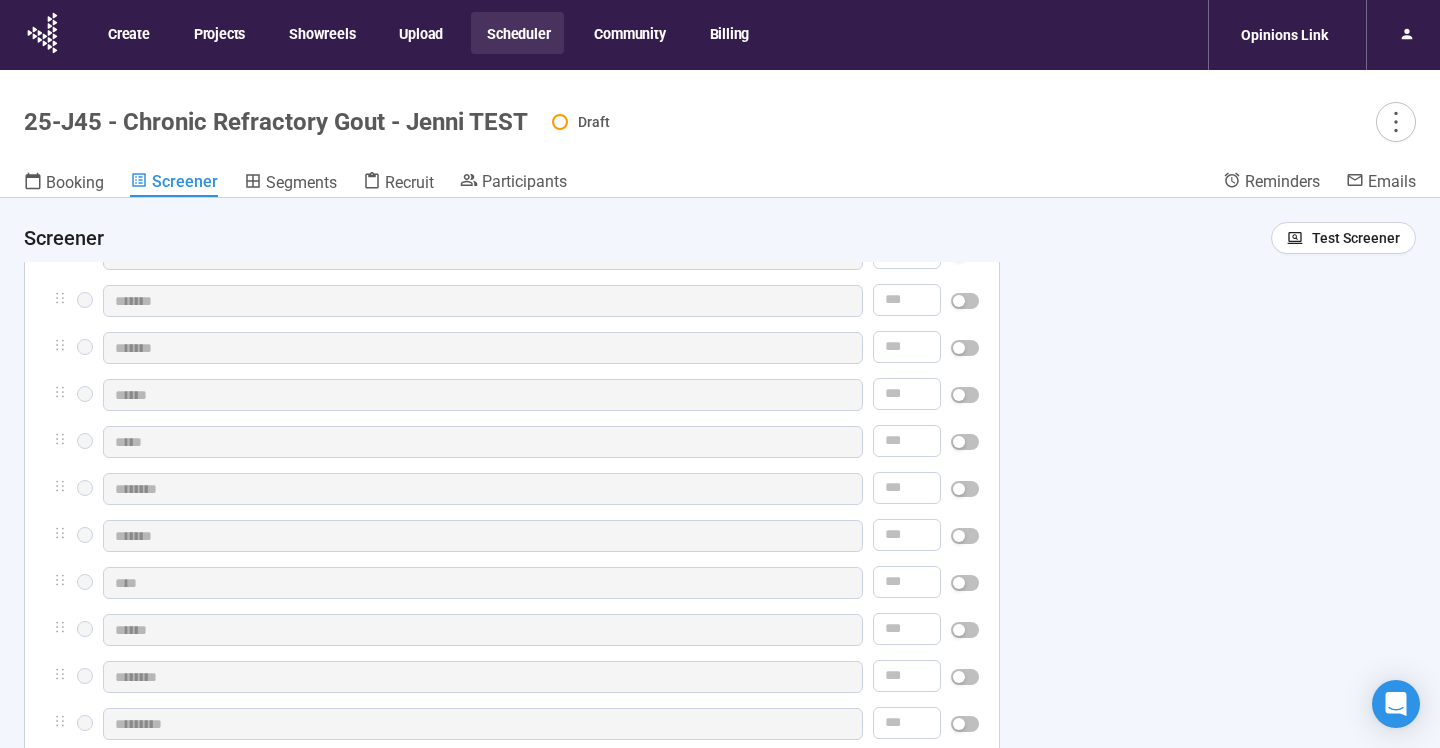 scroll, scrollTop: 19, scrollLeft: 0, axis: vertical 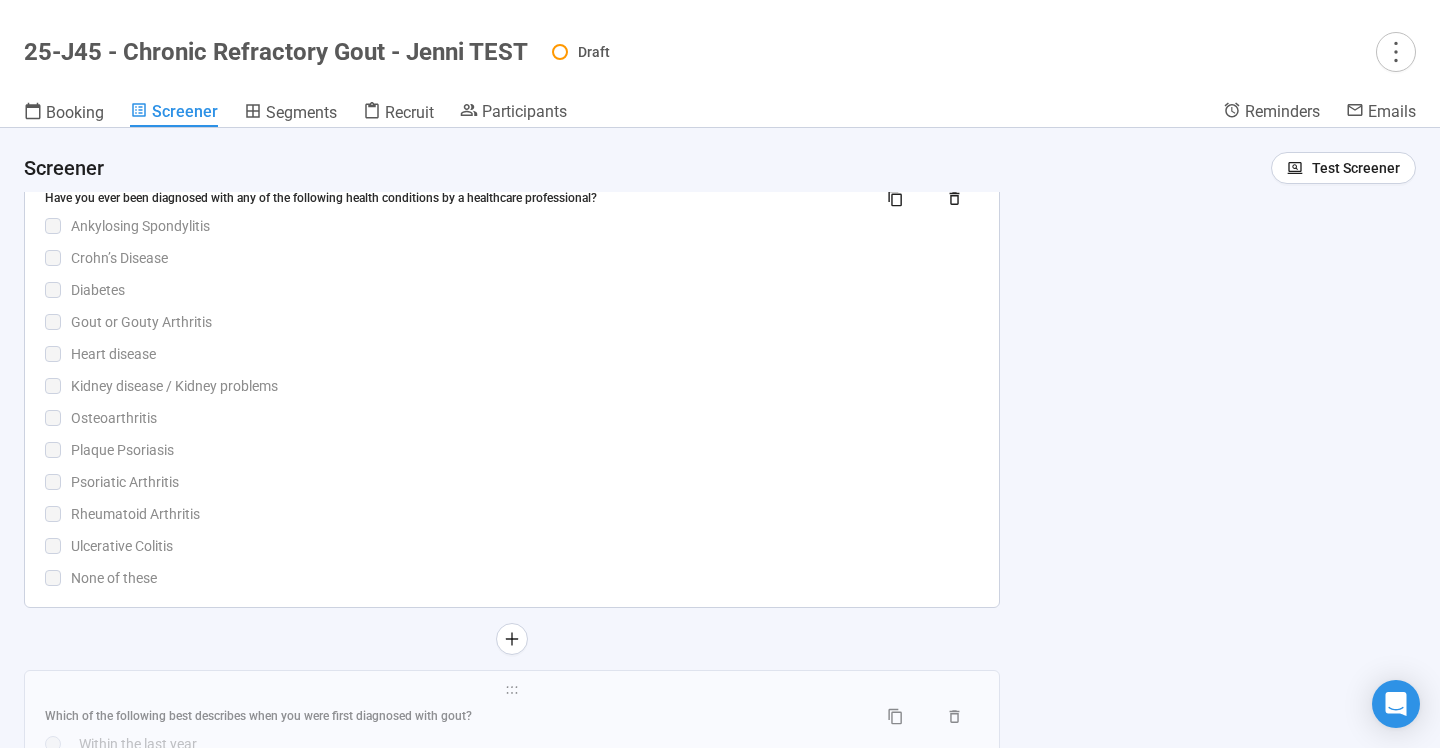 click on "Osteoarthritis" at bounding box center (525, 418) 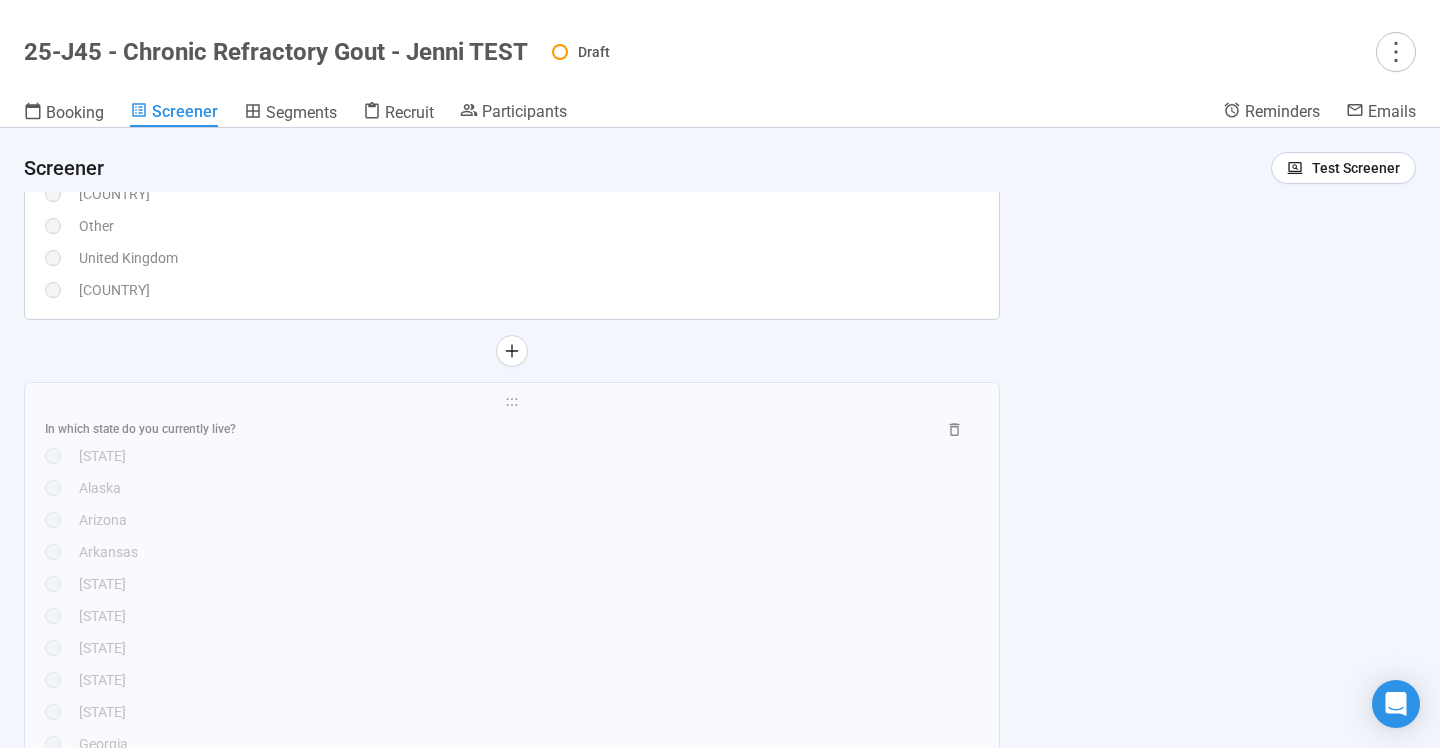 scroll, scrollTop: 921, scrollLeft: 0, axis: vertical 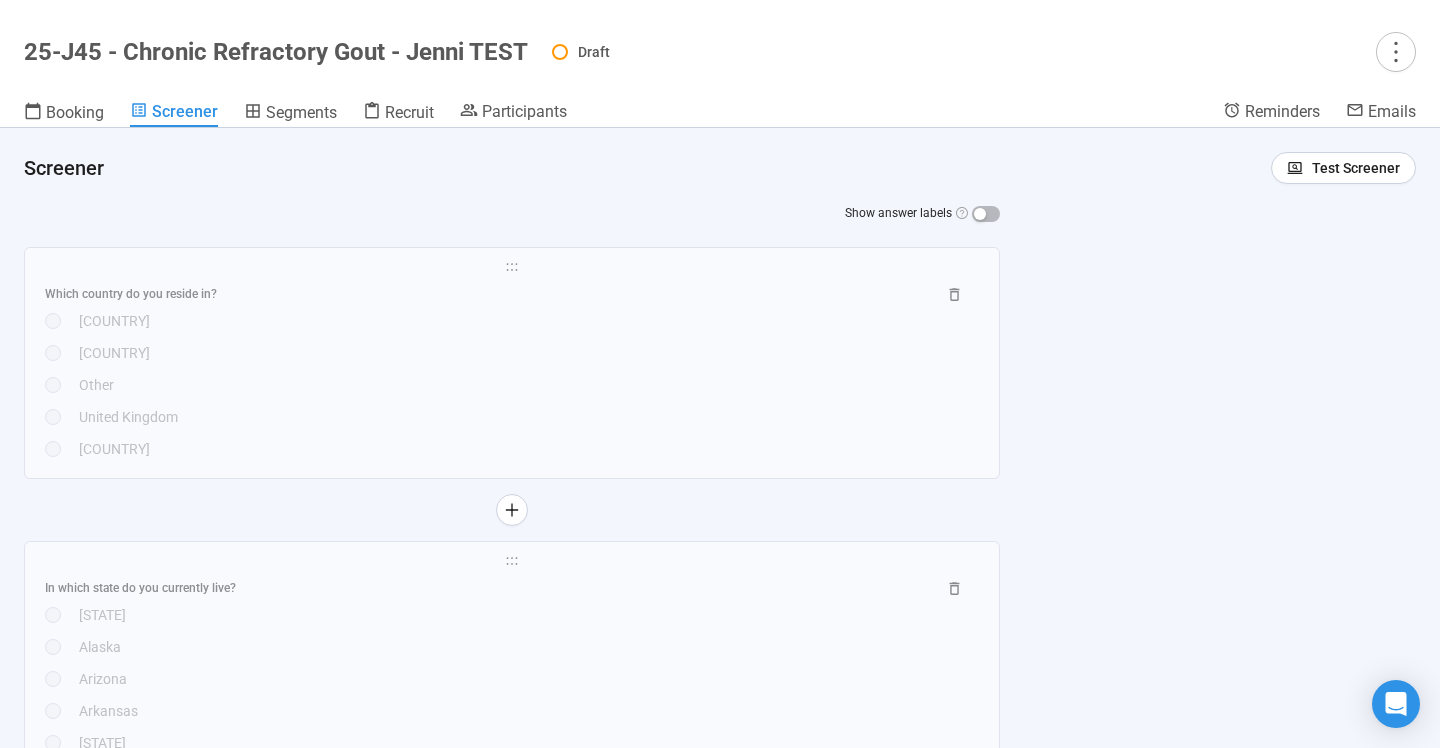 click at bounding box center [512, 510] 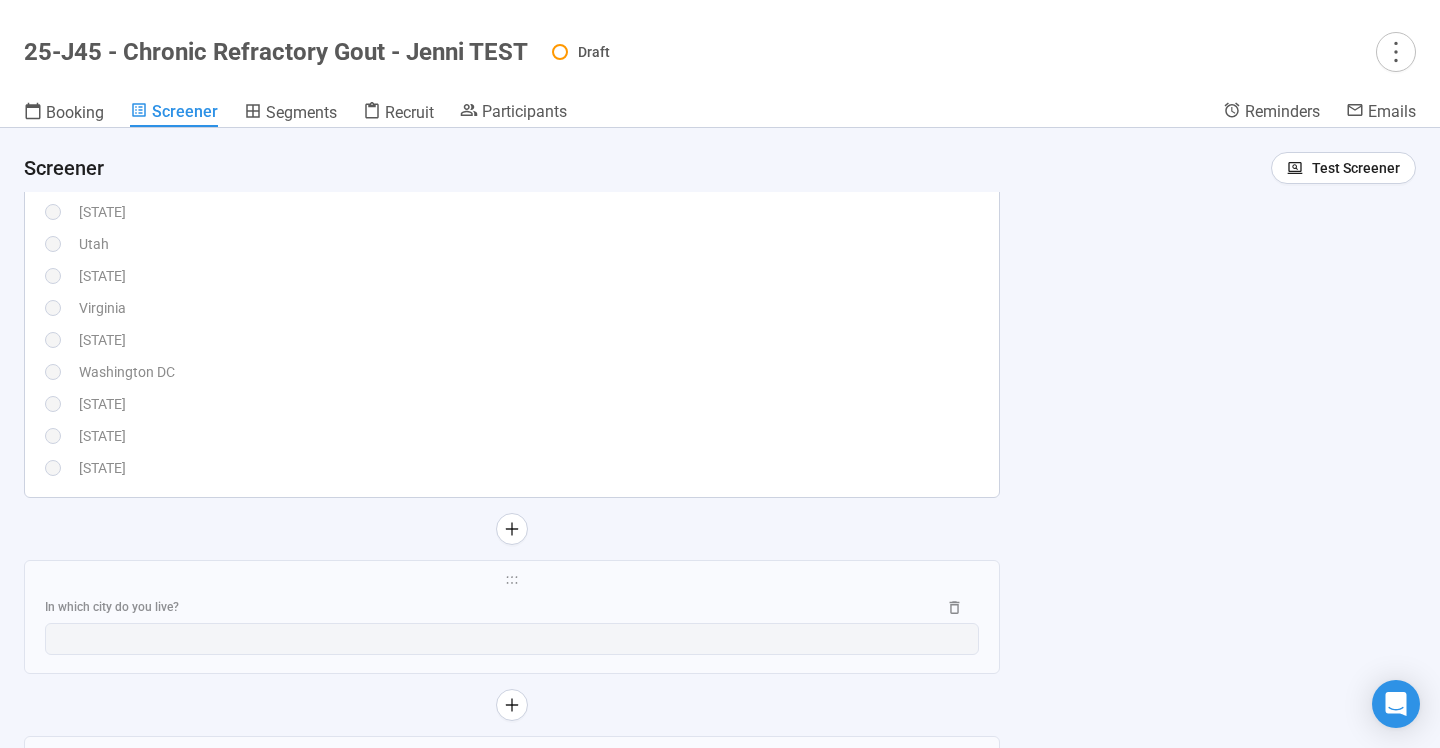 scroll, scrollTop: 2524, scrollLeft: 0, axis: vertical 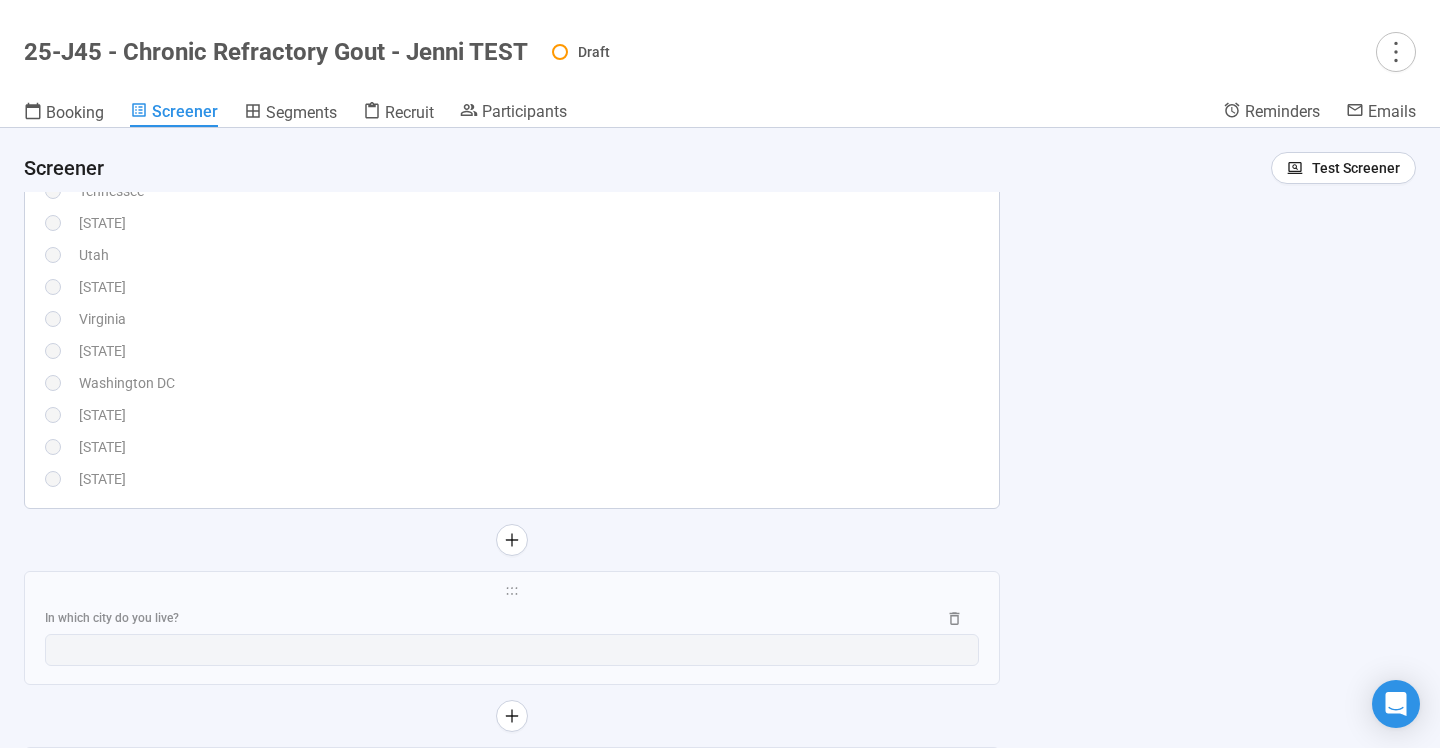 click on "[STATE]" at bounding box center (529, 447) 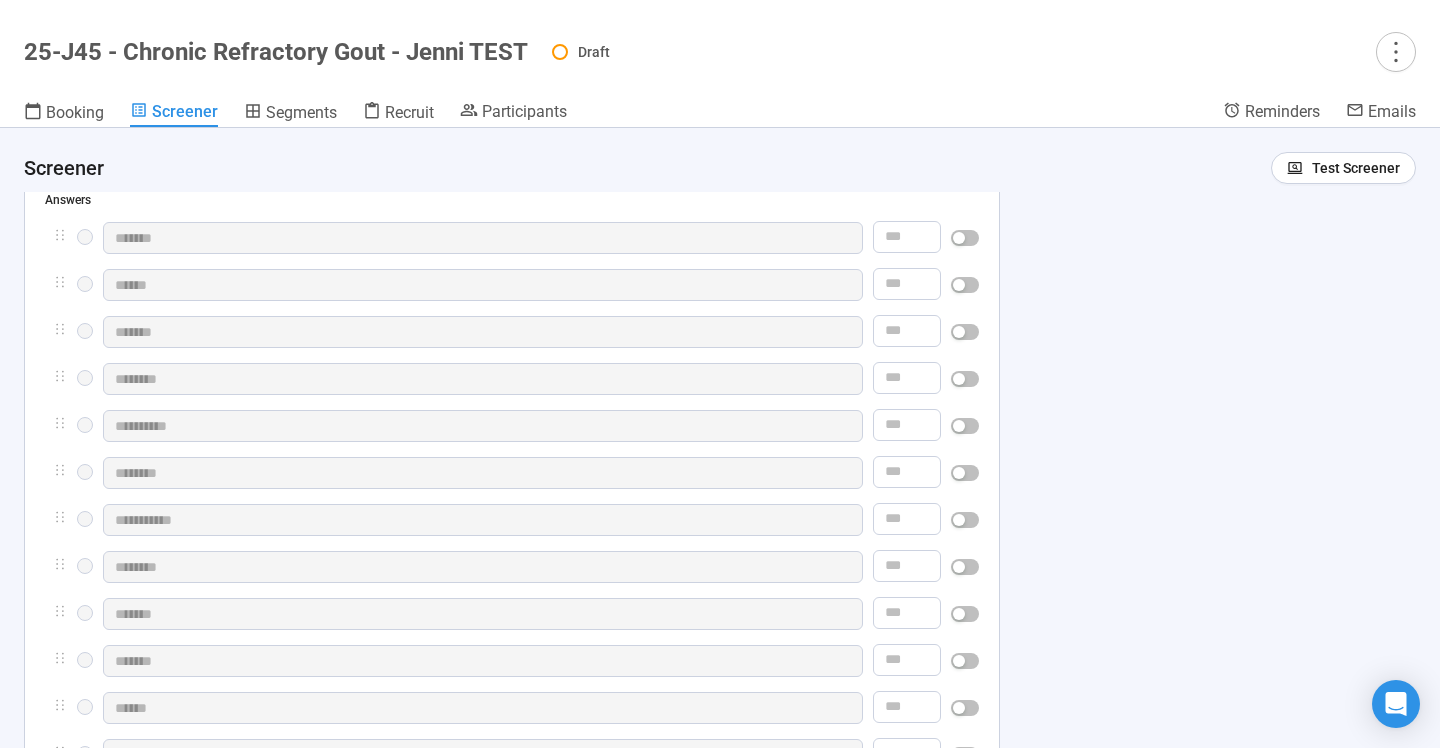scroll, scrollTop: 1407, scrollLeft: 0, axis: vertical 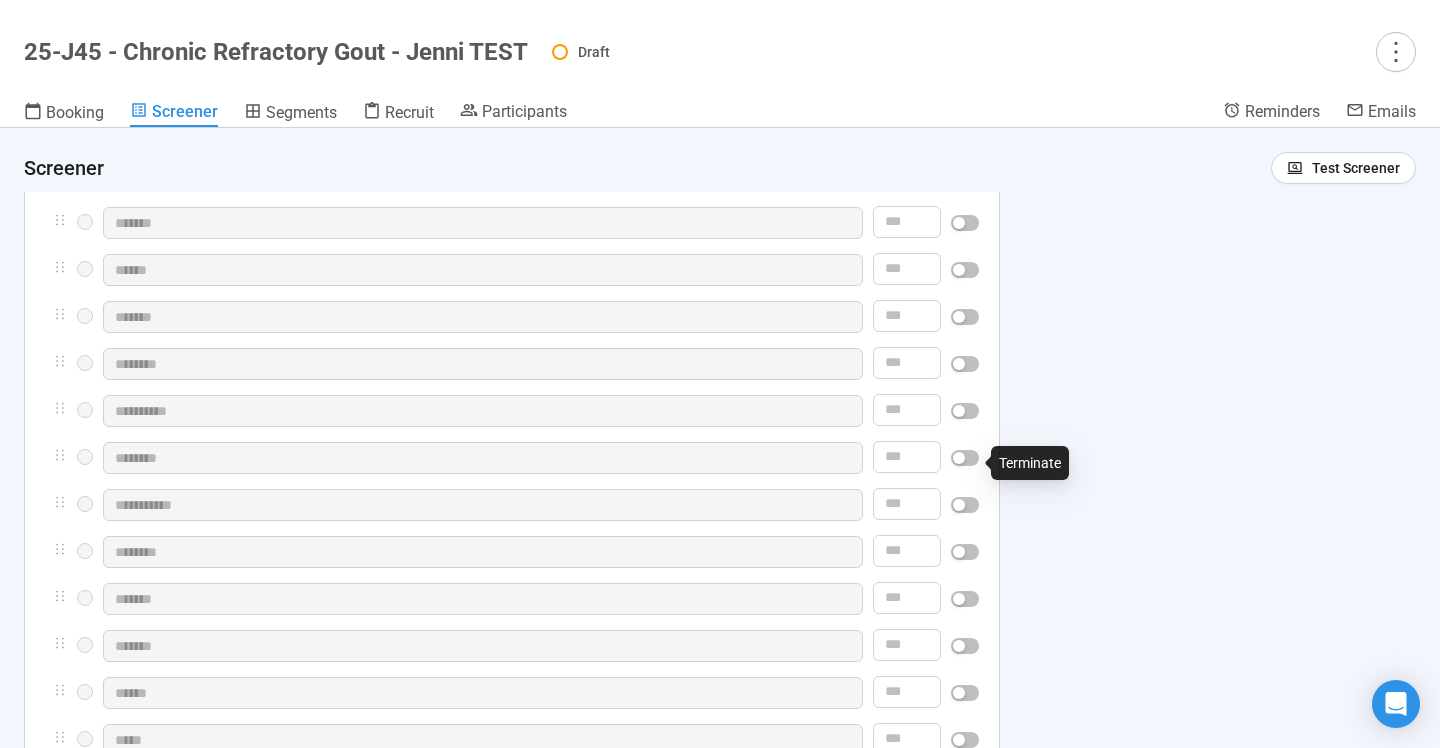 click at bounding box center [965, 458] 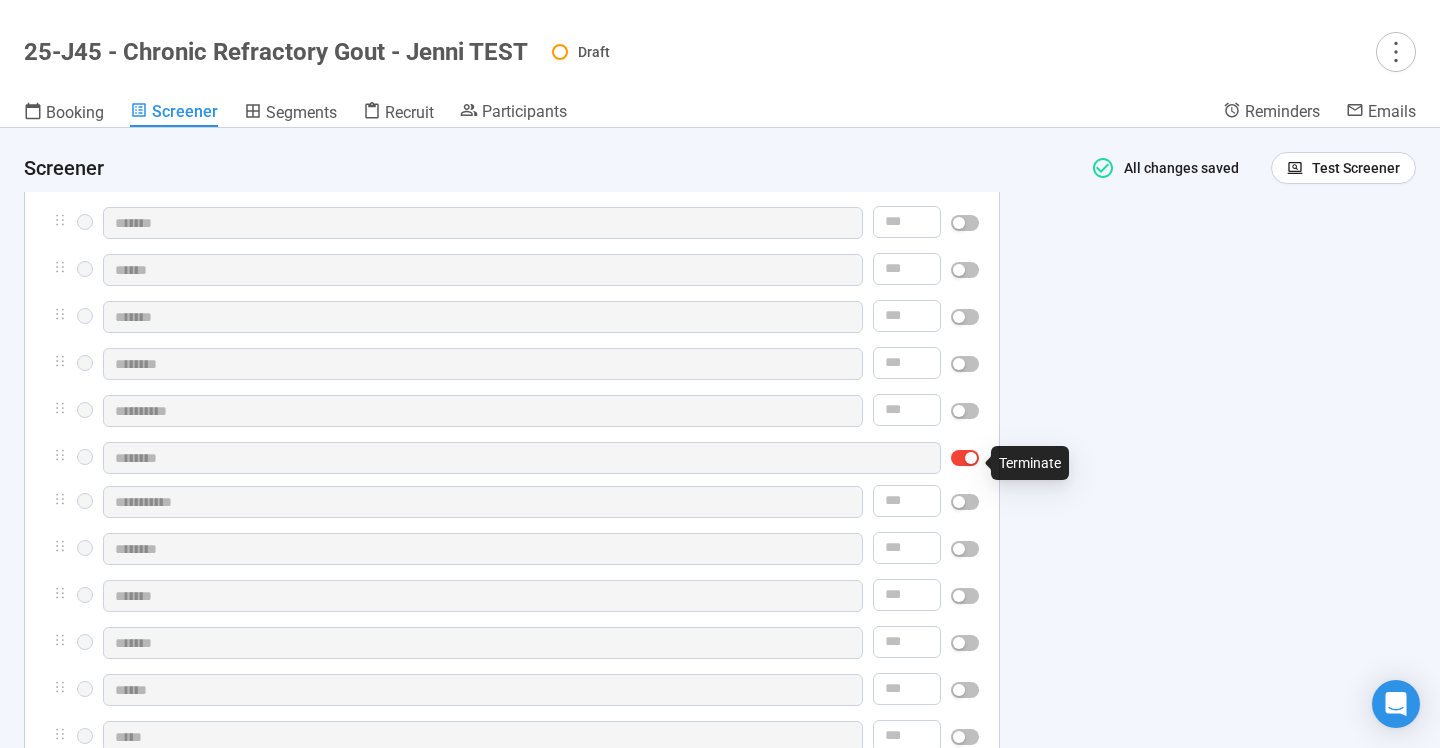 click at bounding box center (971, 458) 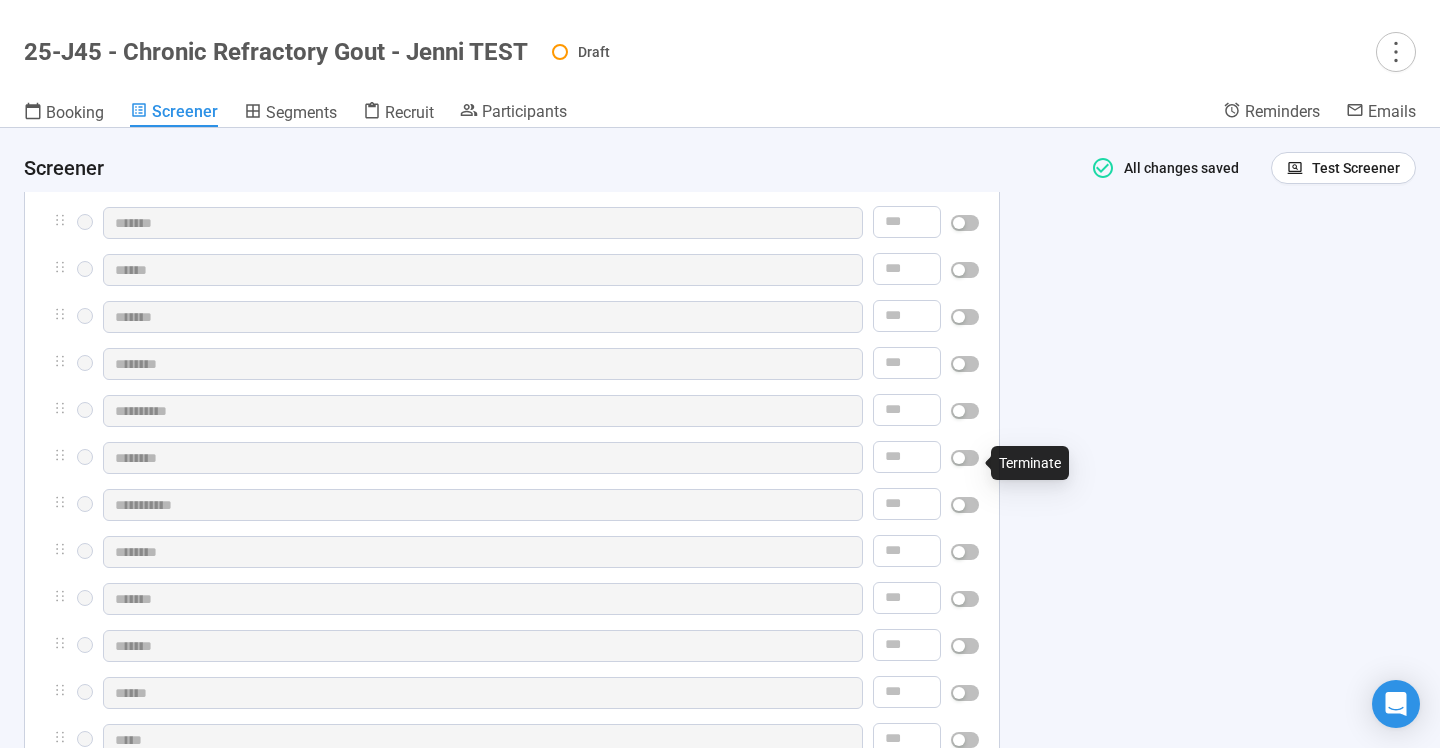 click at bounding box center (965, 458) 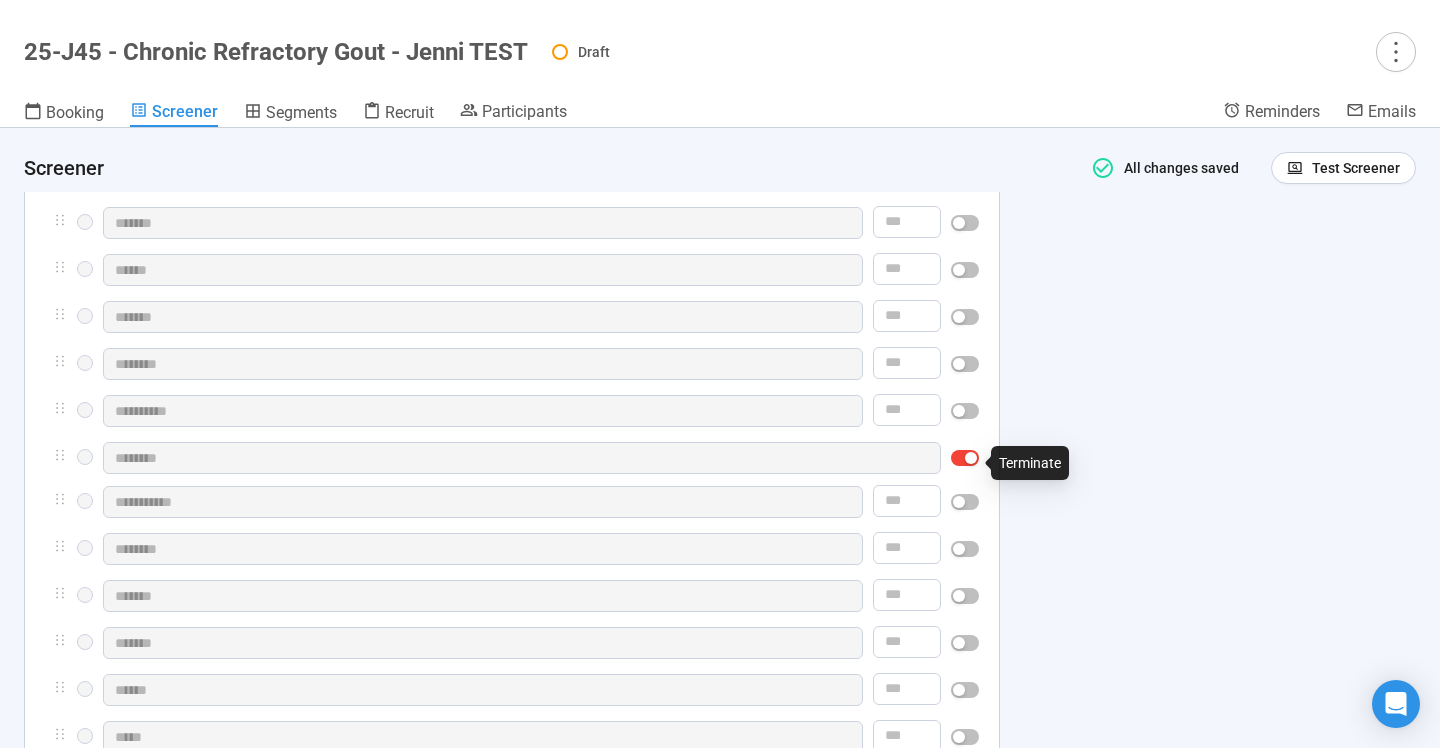 click at bounding box center [971, 458] 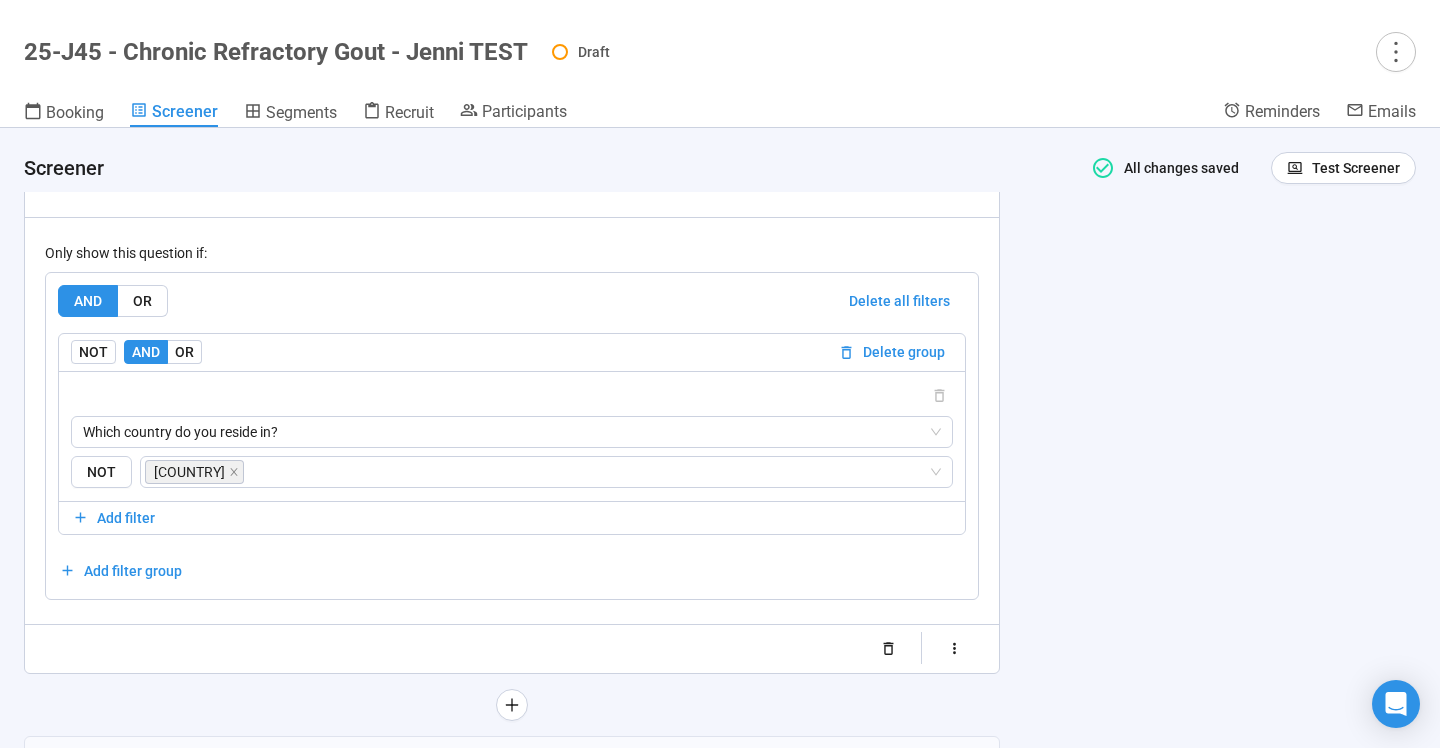 scroll, scrollTop: 3808, scrollLeft: 0, axis: vertical 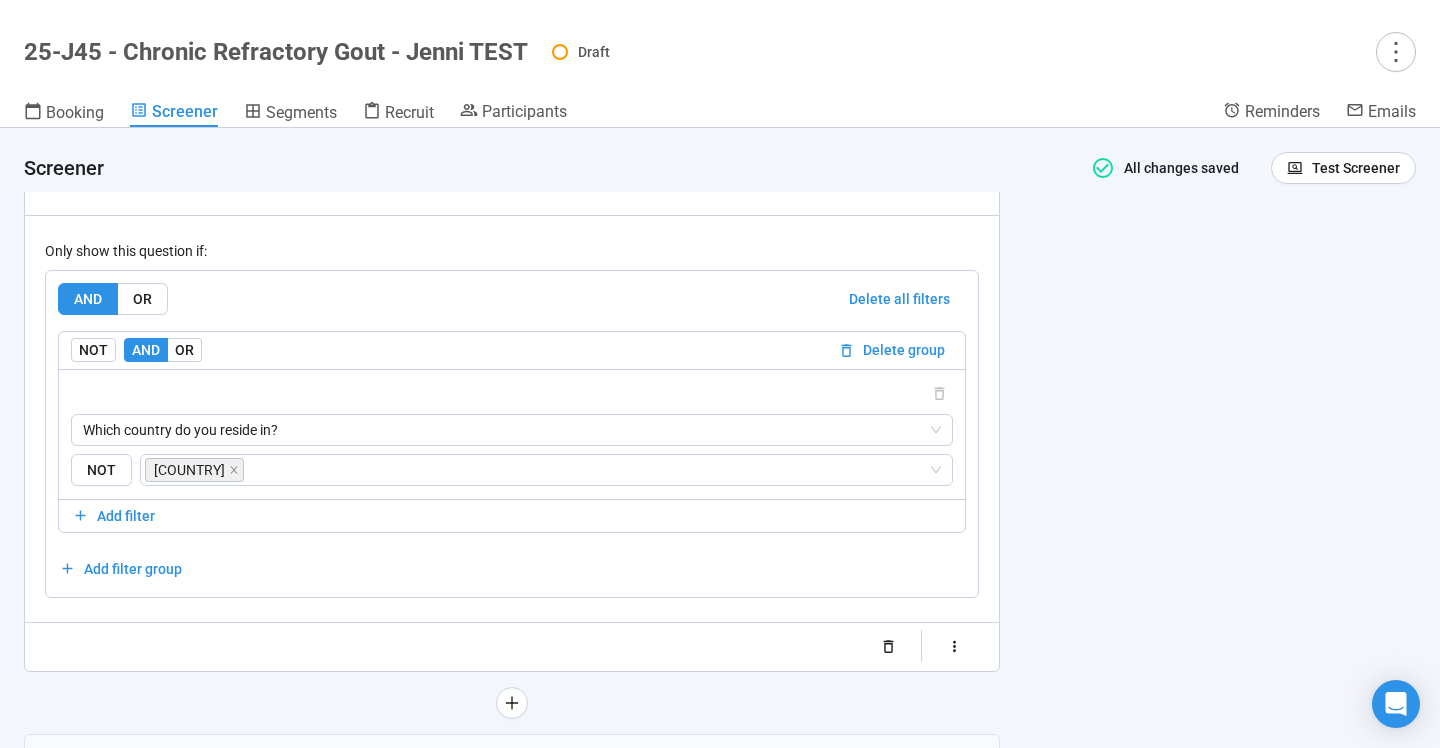click on "**********" at bounding box center [720, 438] 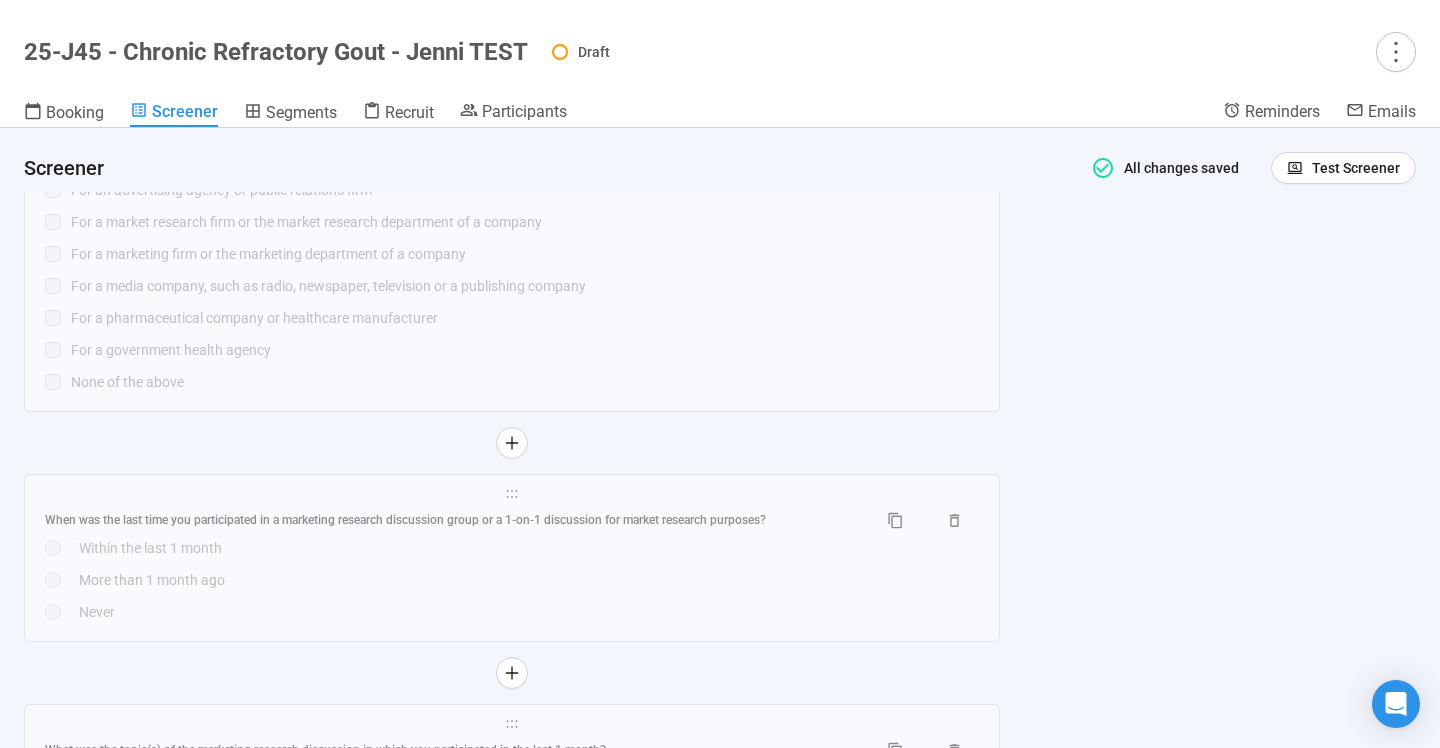 scroll, scrollTop: 5088, scrollLeft: 0, axis: vertical 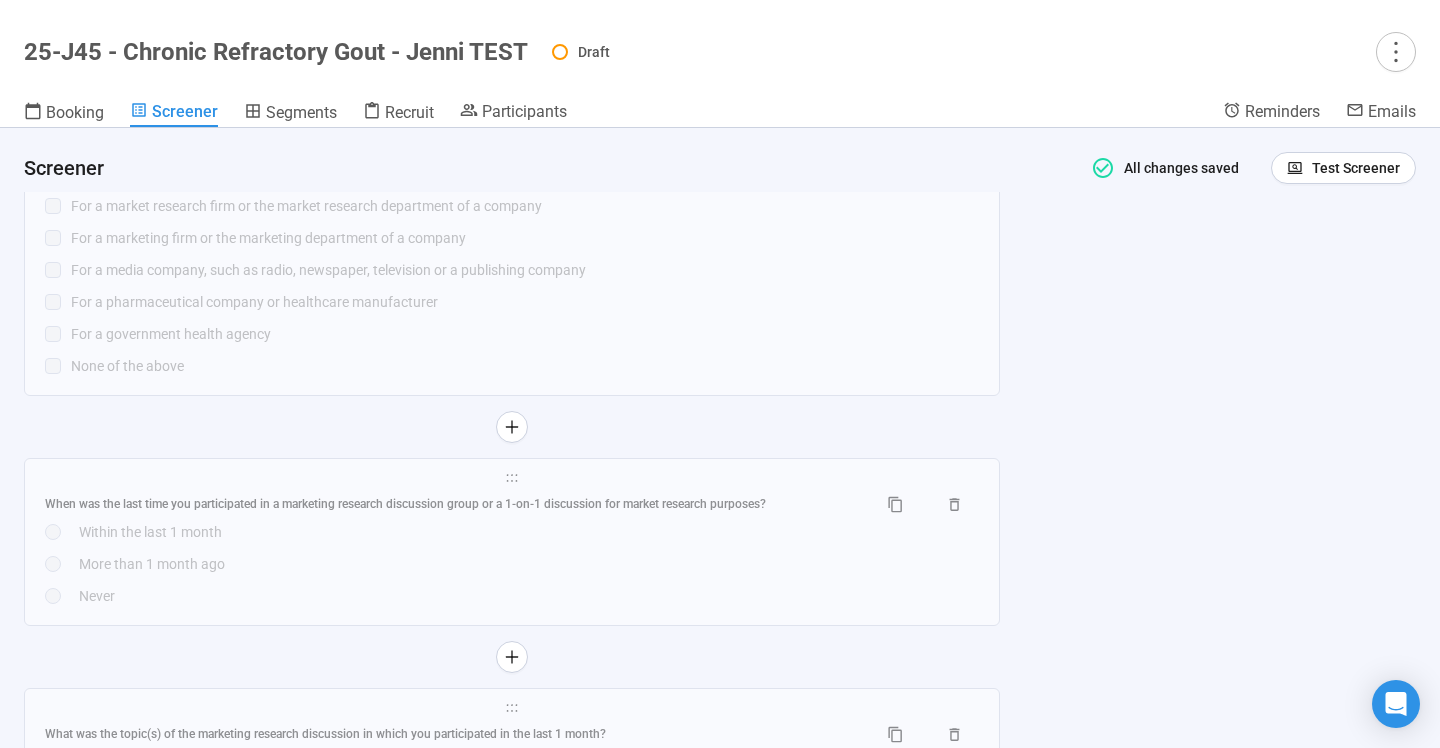 click on "**********" at bounding box center (720, 438) 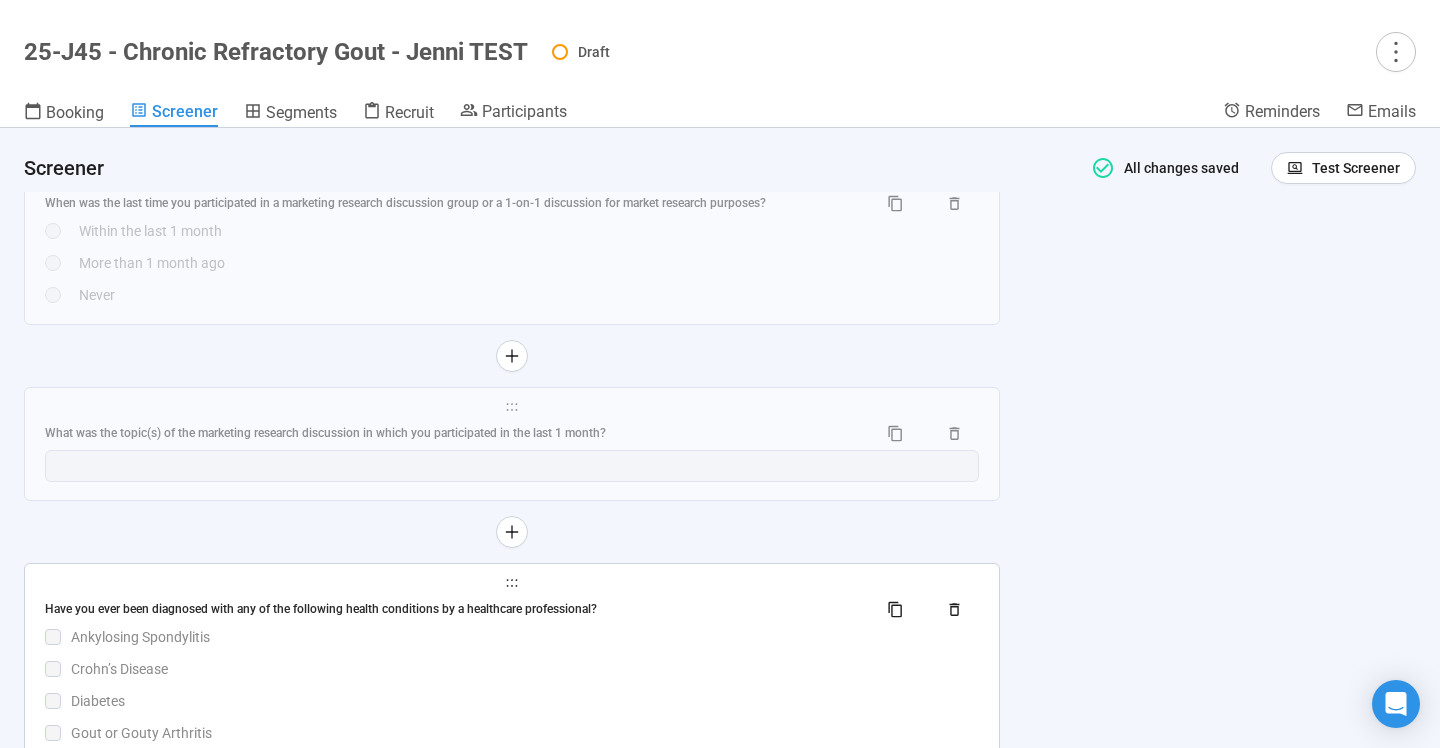 scroll, scrollTop: 5403, scrollLeft: 0, axis: vertical 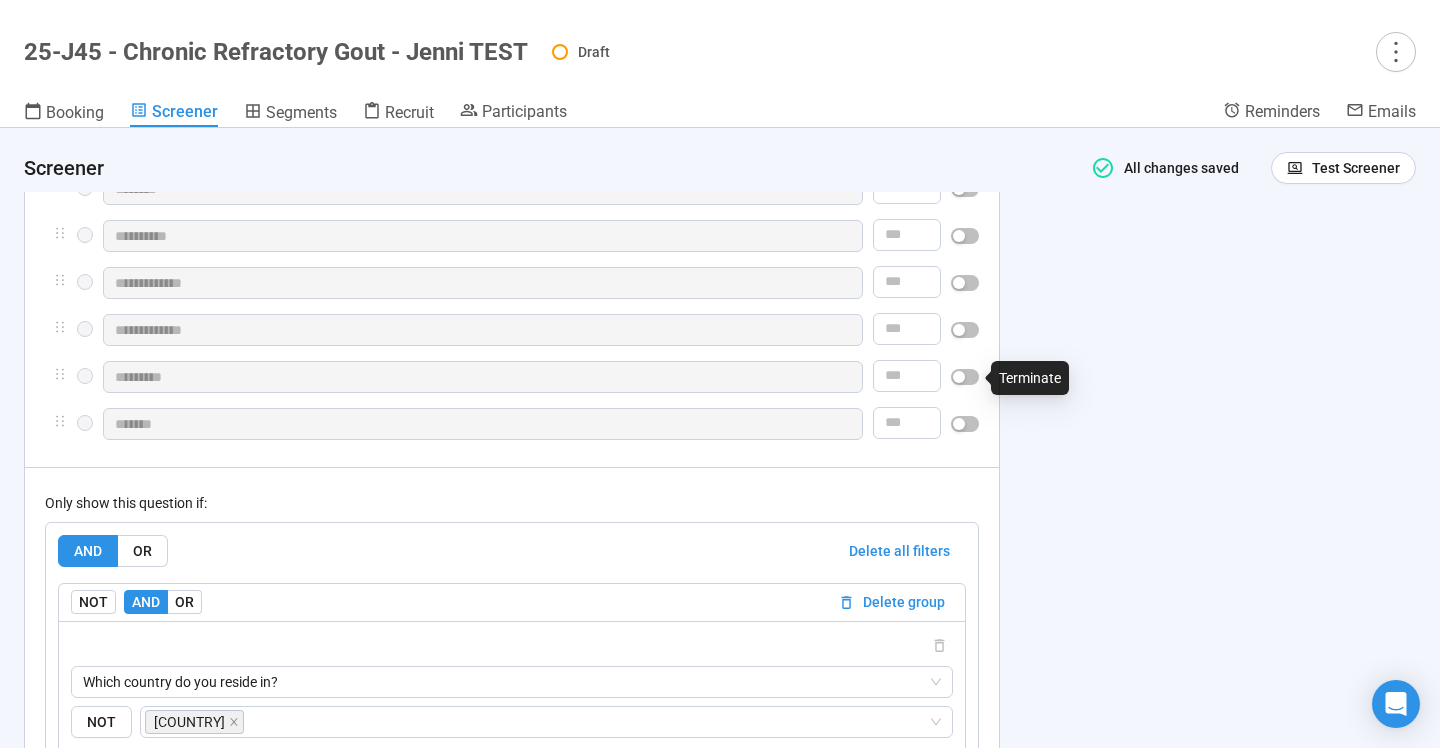click at bounding box center (965, 330) 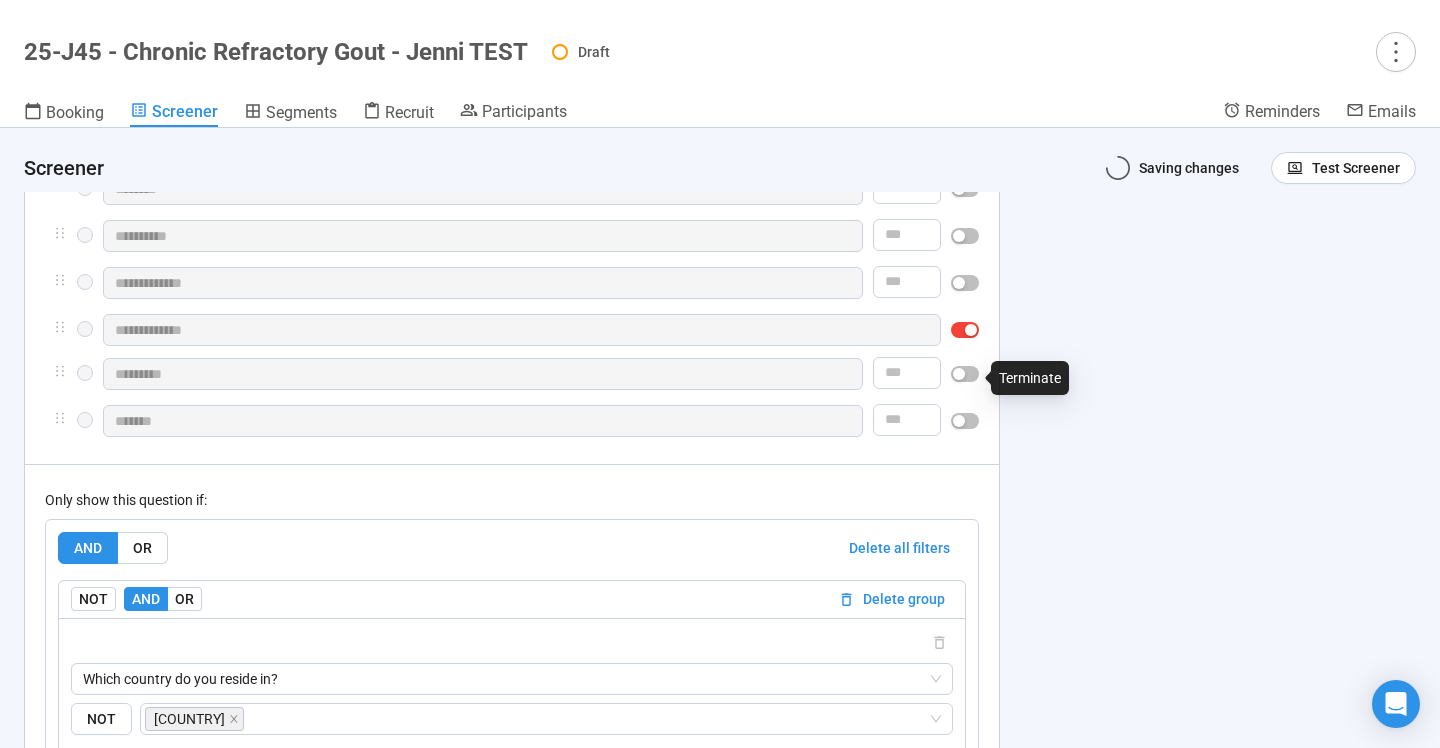 click at bounding box center (971, 330) 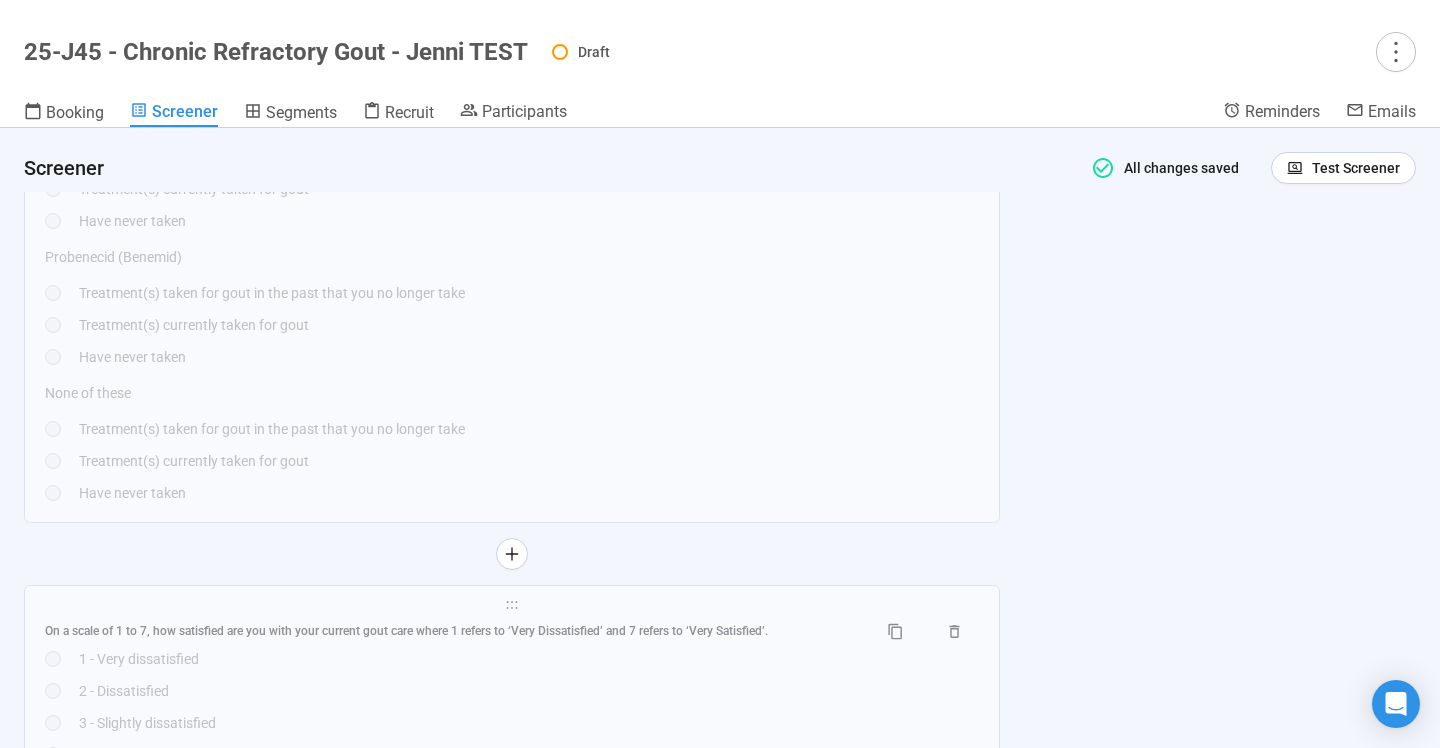 scroll, scrollTop: 7823, scrollLeft: 0, axis: vertical 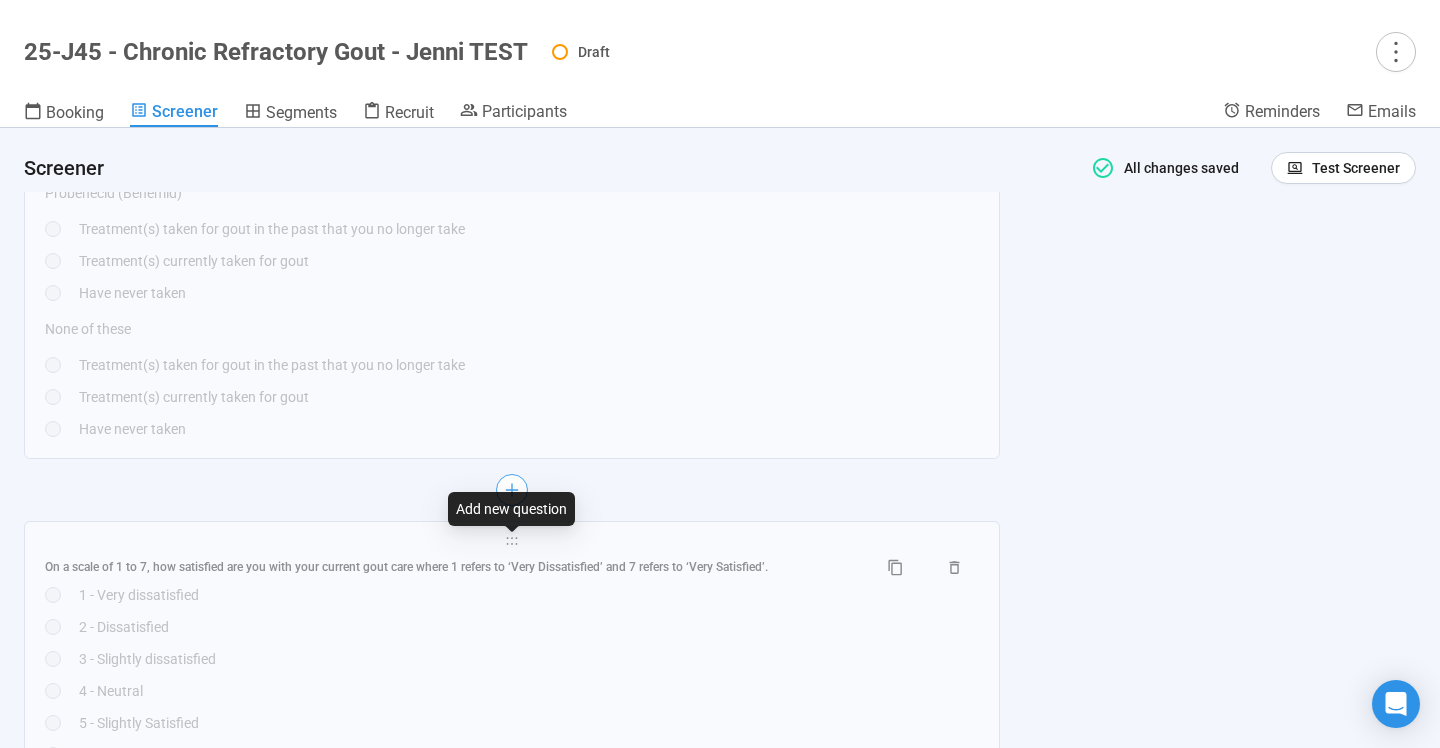 click 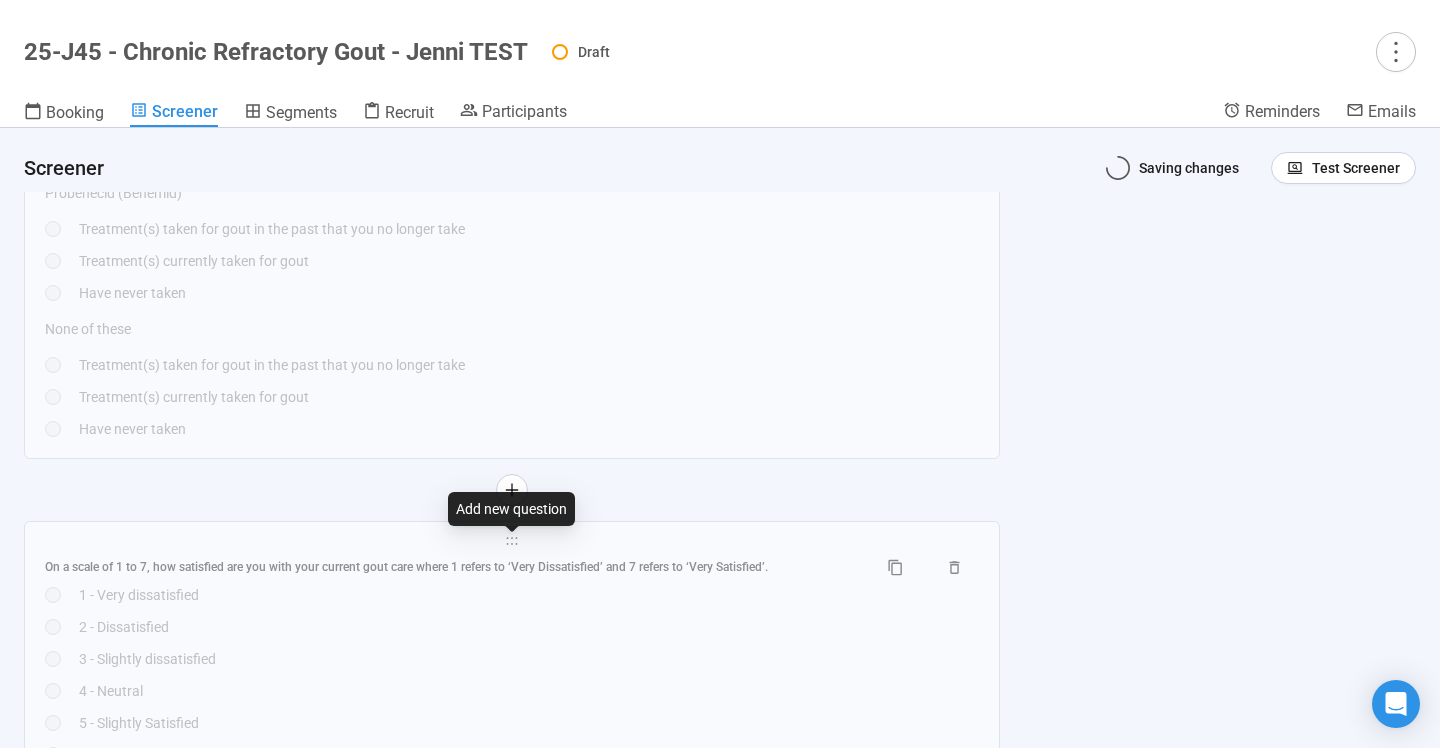 click on "Yes" at bounding box center (529, 1436) 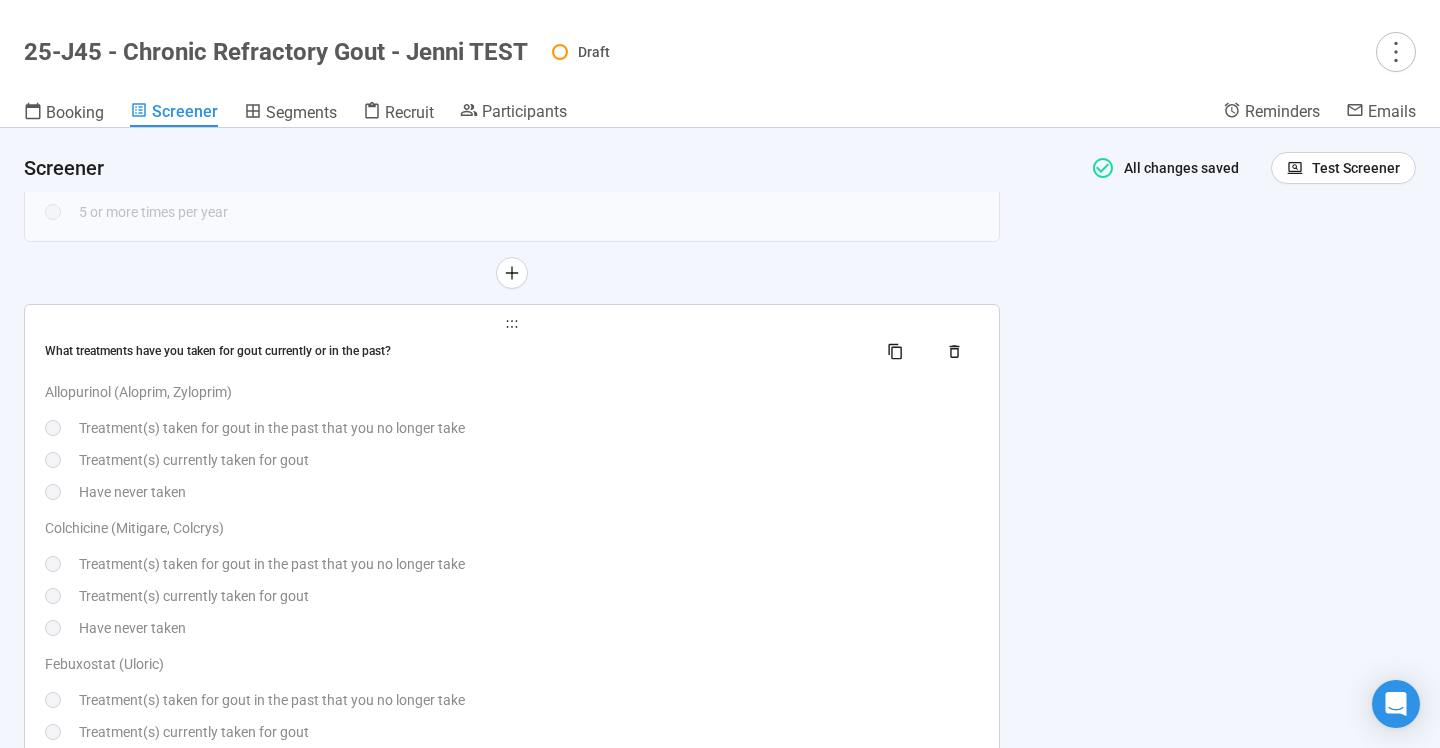 scroll, scrollTop: 5638, scrollLeft: 0, axis: vertical 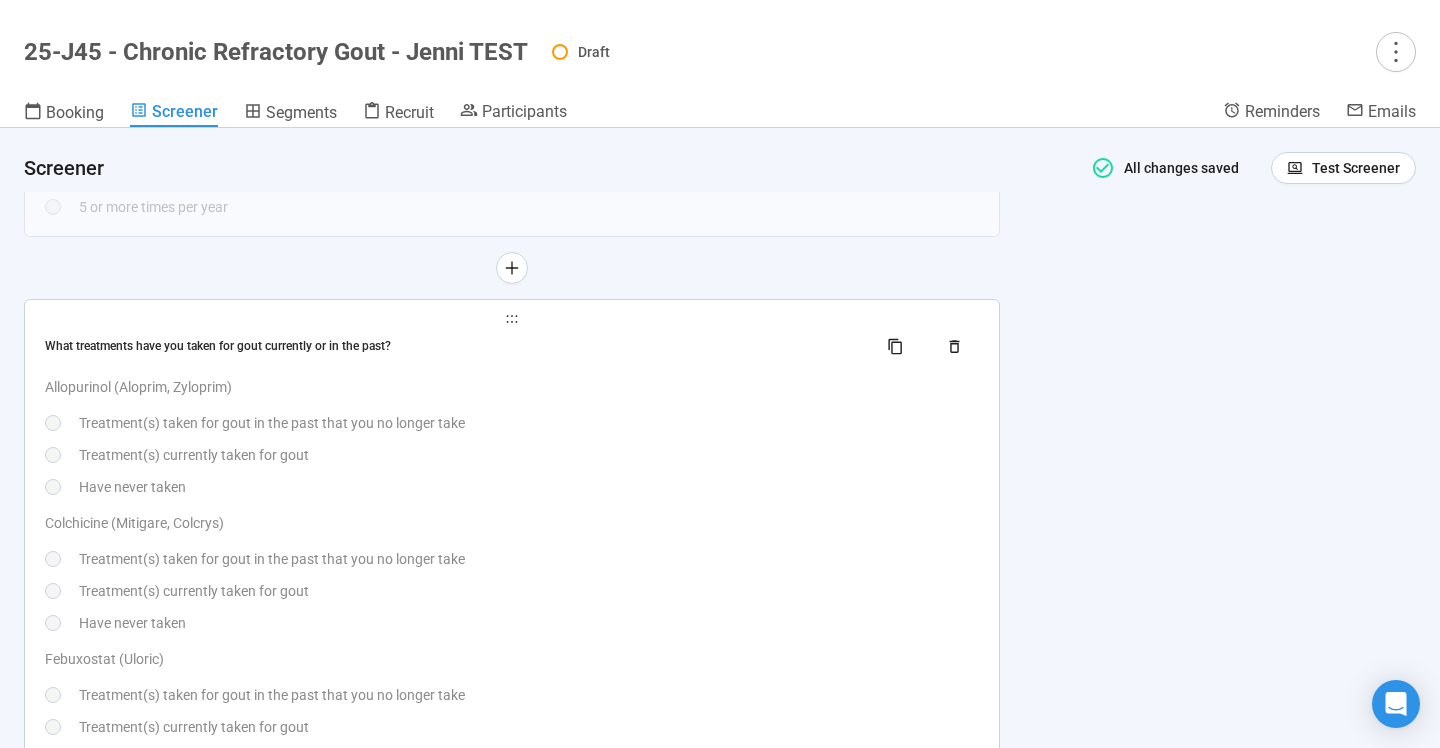 click on "Have never taken" at bounding box center [529, 487] 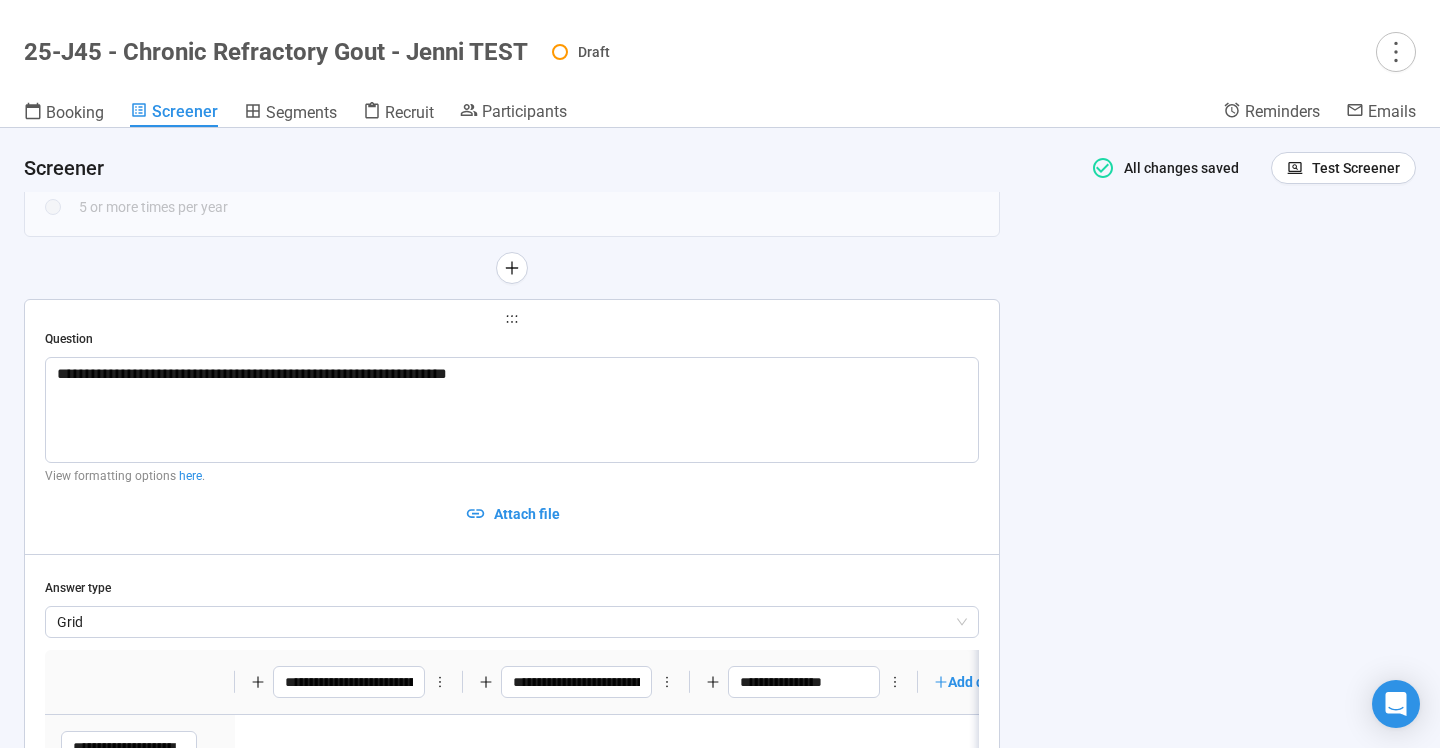 type on "**********" 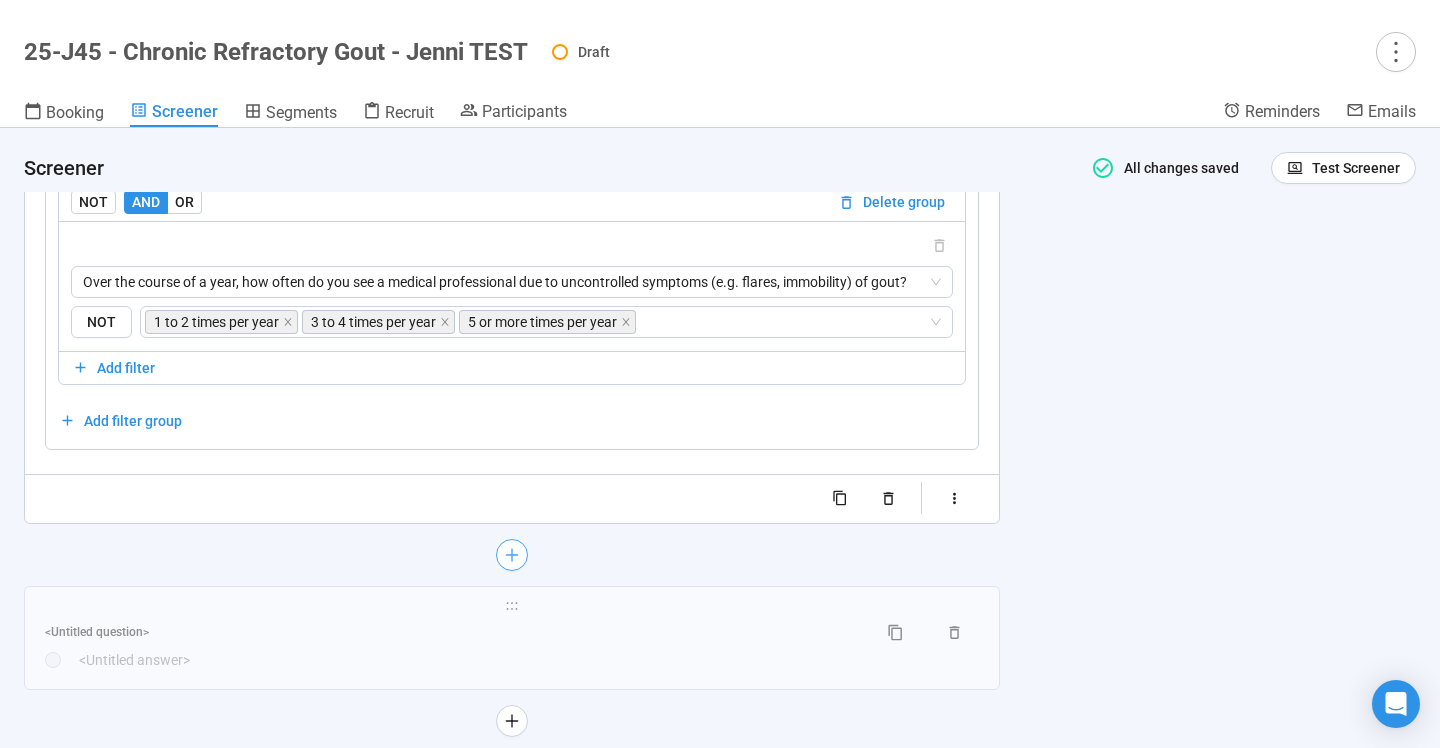 scroll, scrollTop: 6910, scrollLeft: 0, axis: vertical 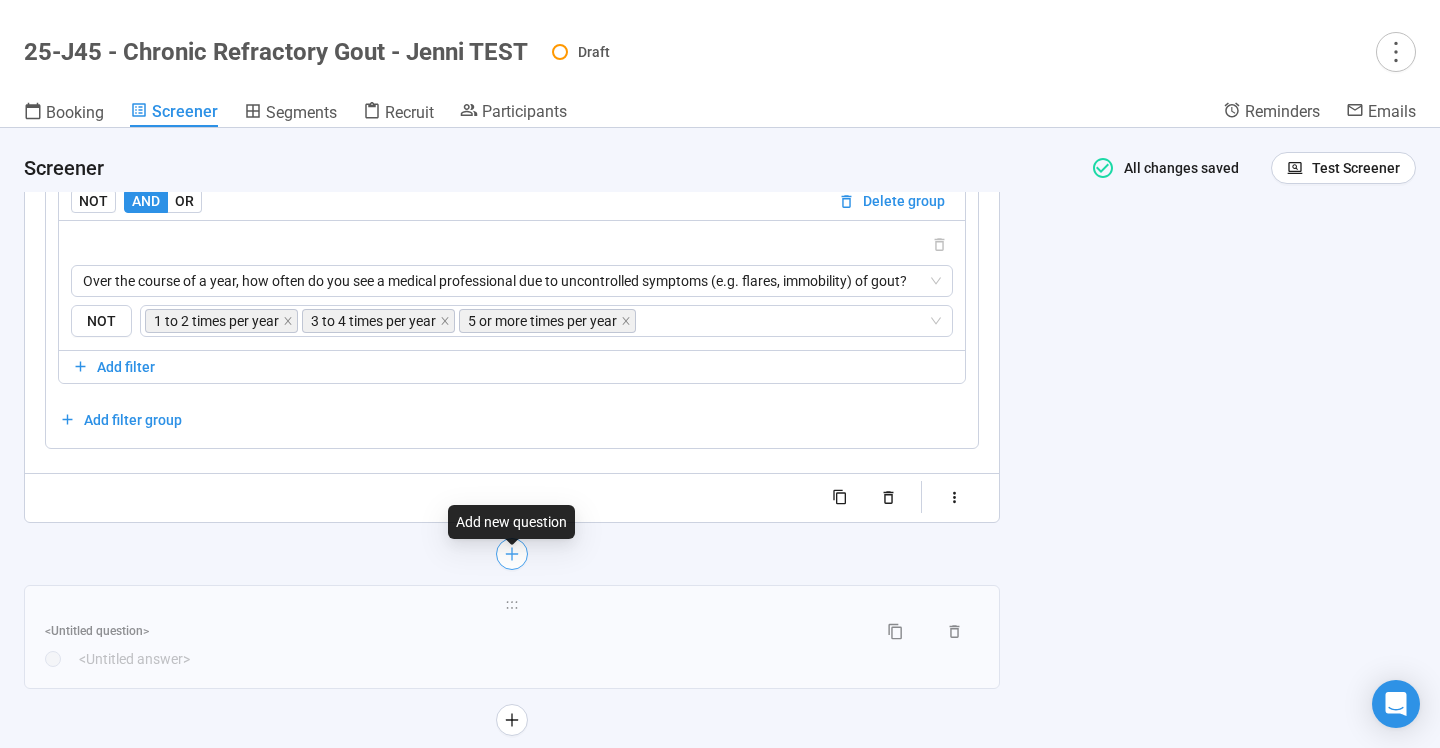 click at bounding box center [512, 554] 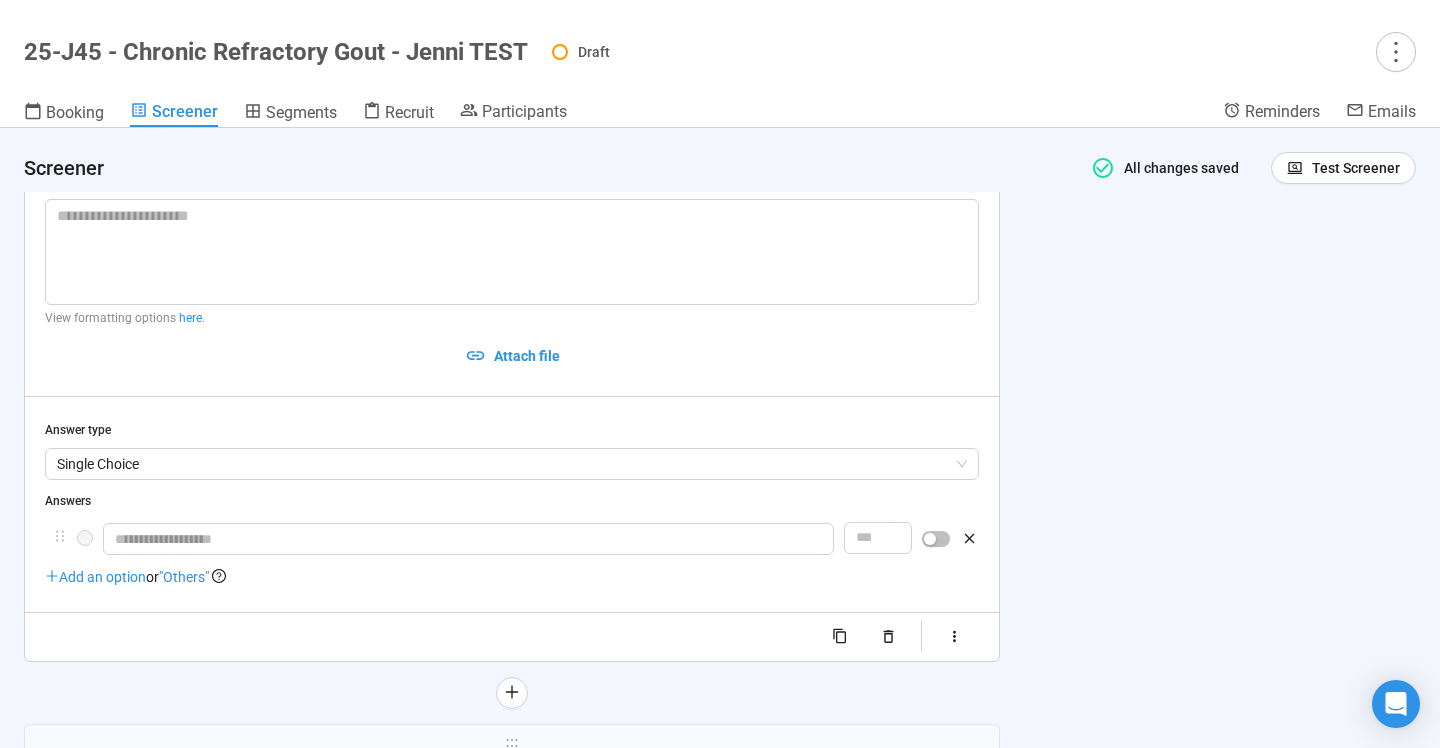 scroll, scrollTop: 6749, scrollLeft: 0, axis: vertical 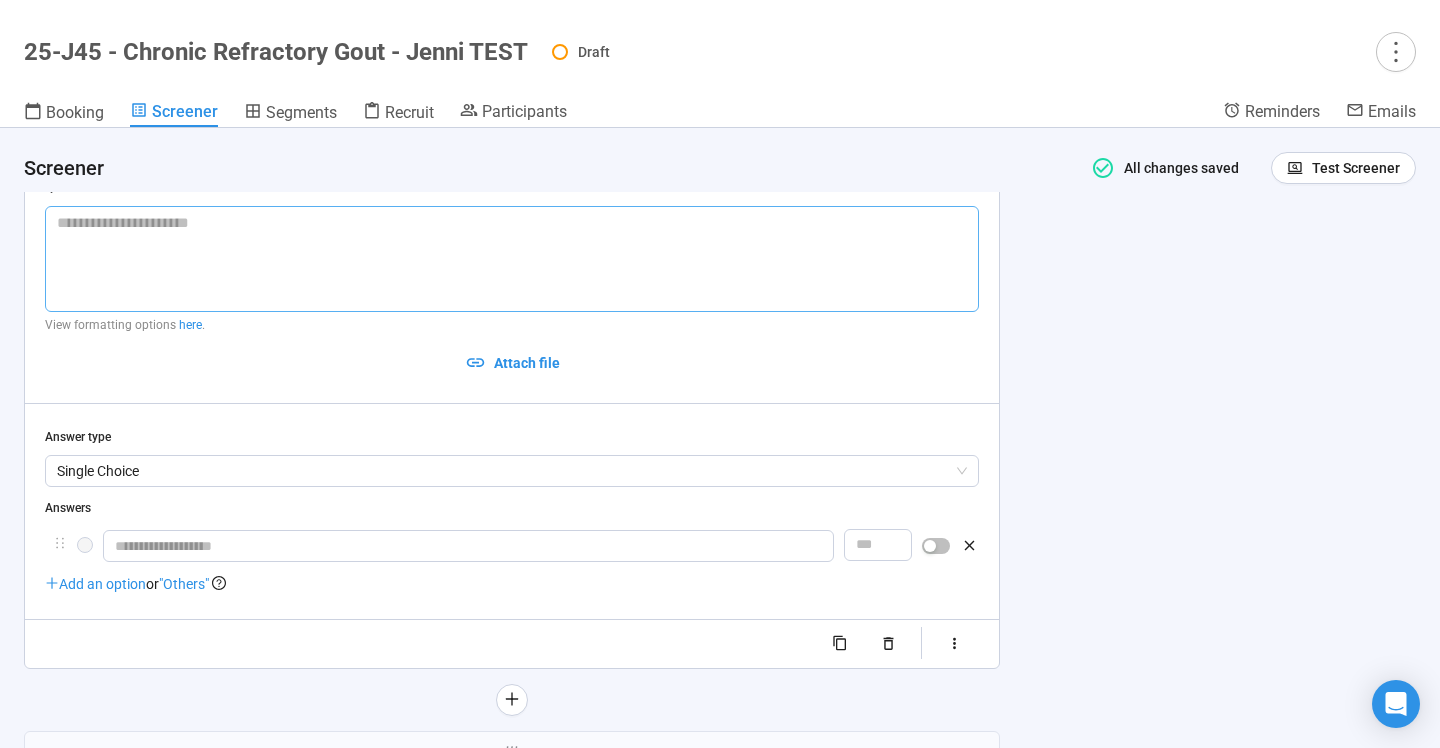 click at bounding box center (512, 259) 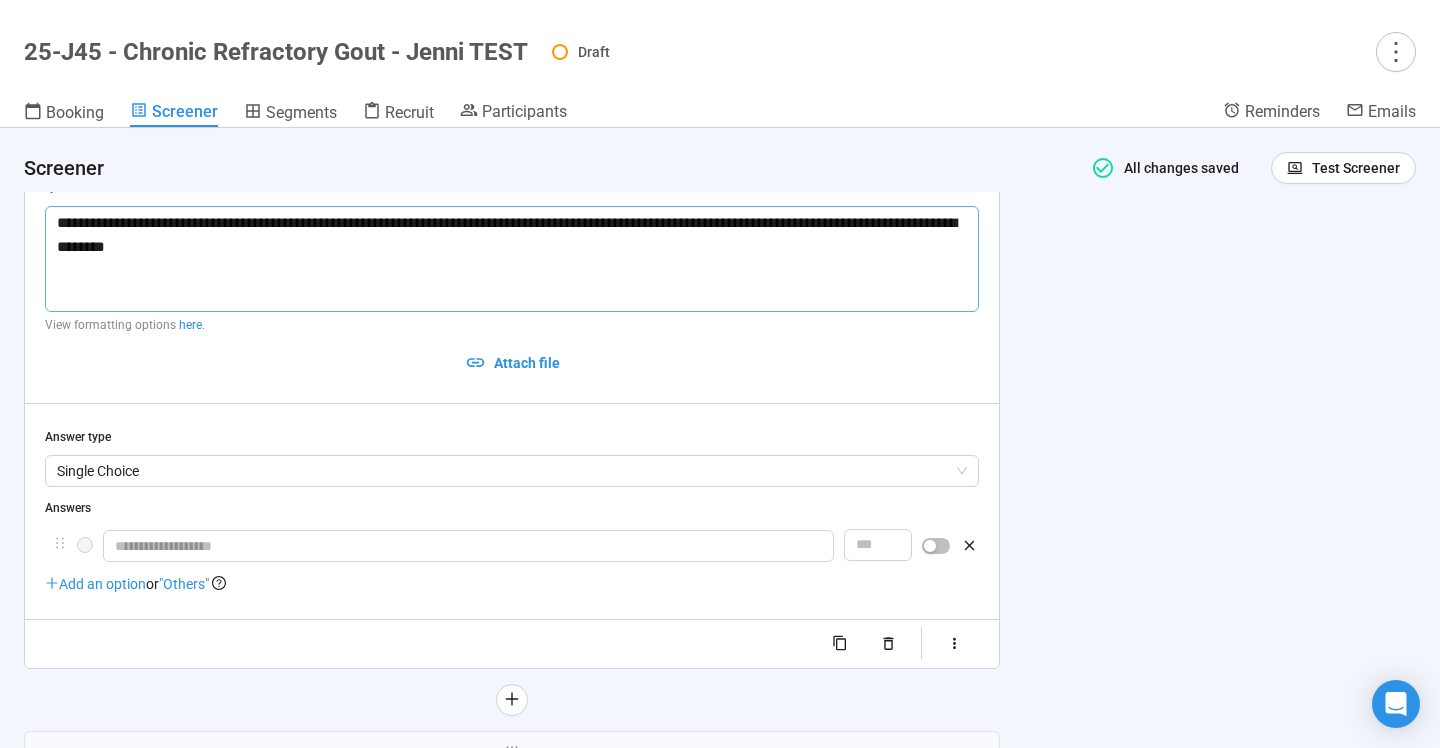 type on "**********" 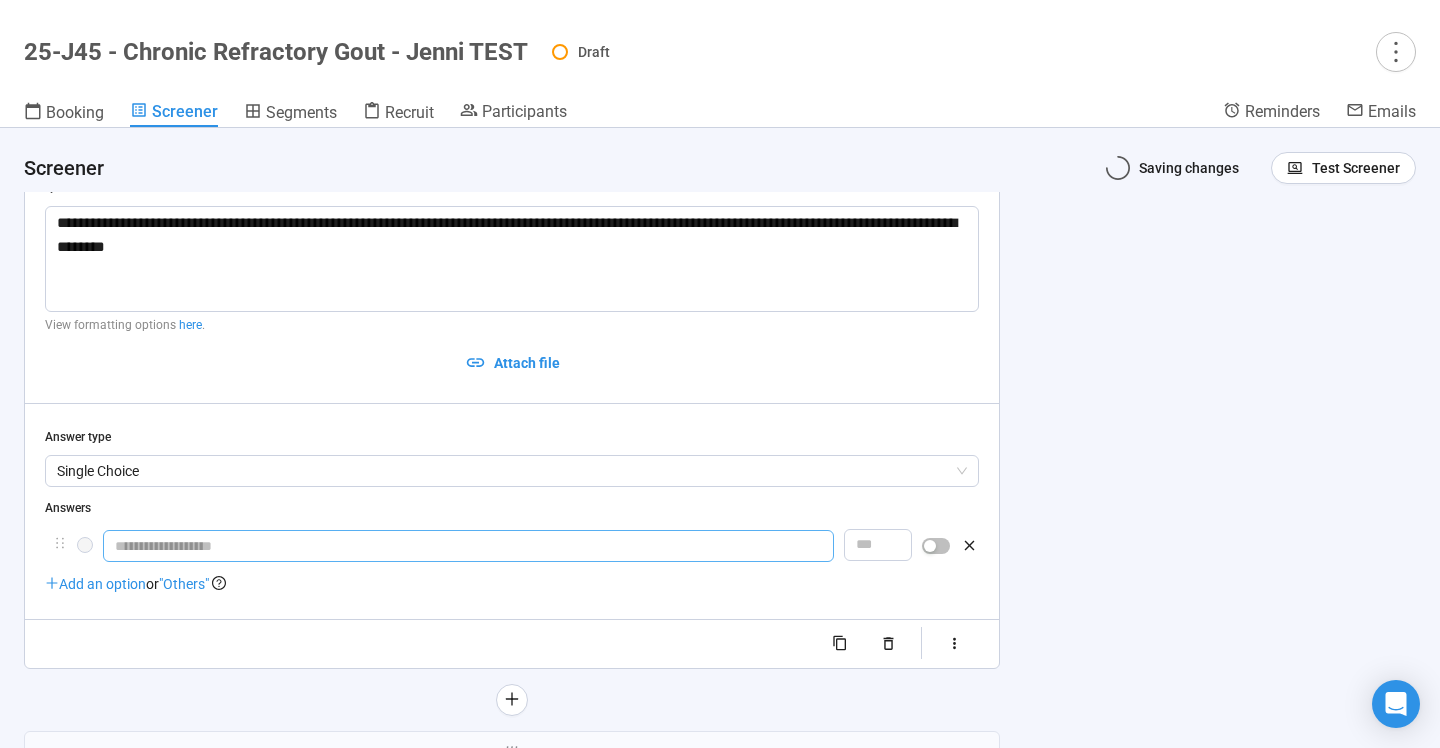 click at bounding box center (468, 546) 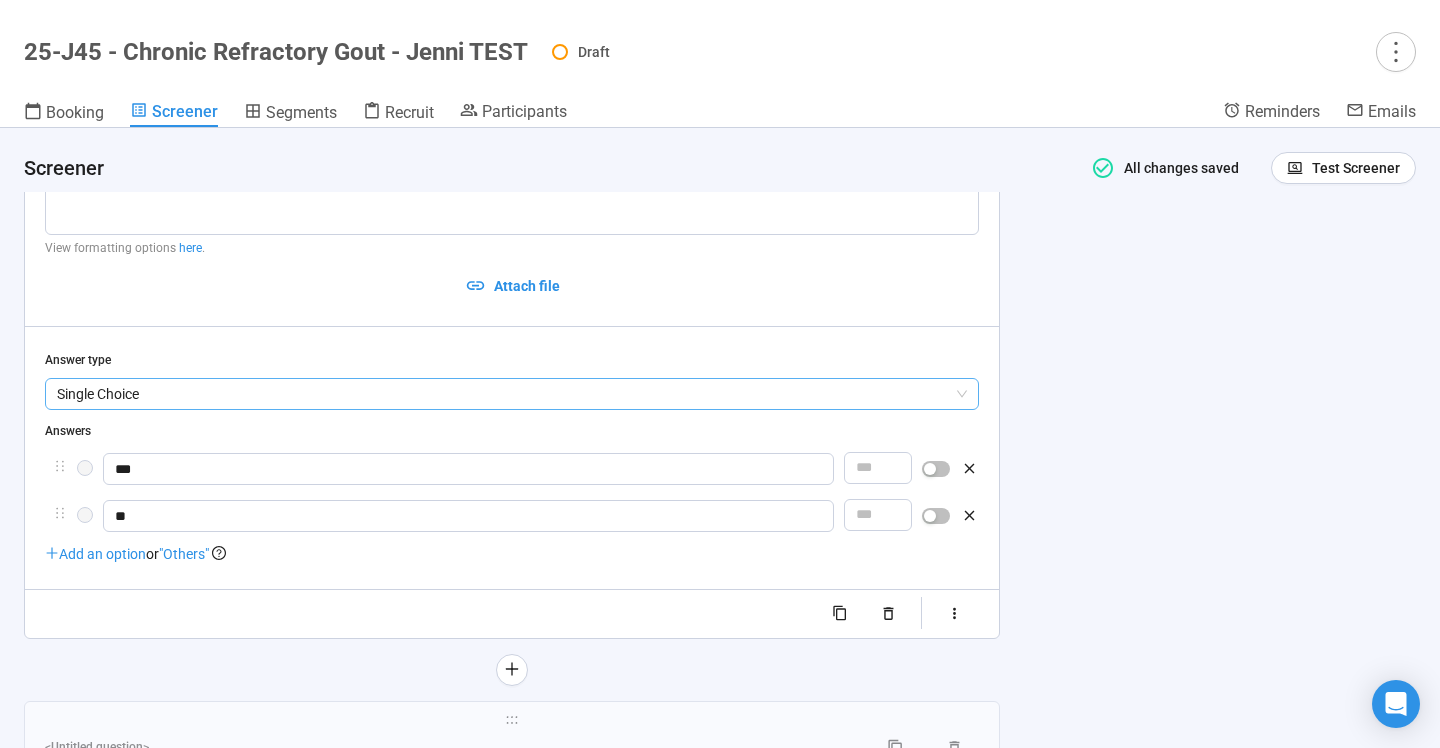 scroll, scrollTop: 6829, scrollLeft: 0, axis: vertical 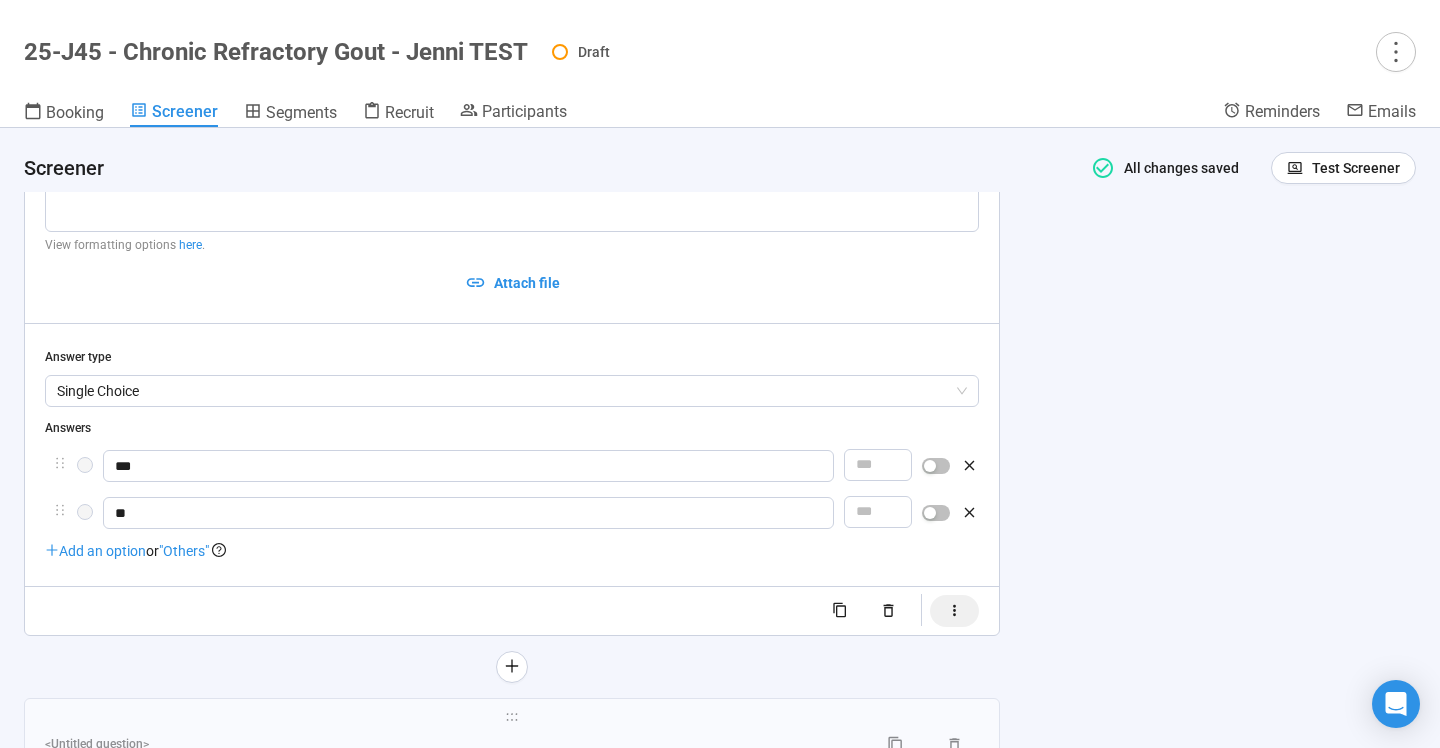 click at bounding box center (954, 611) 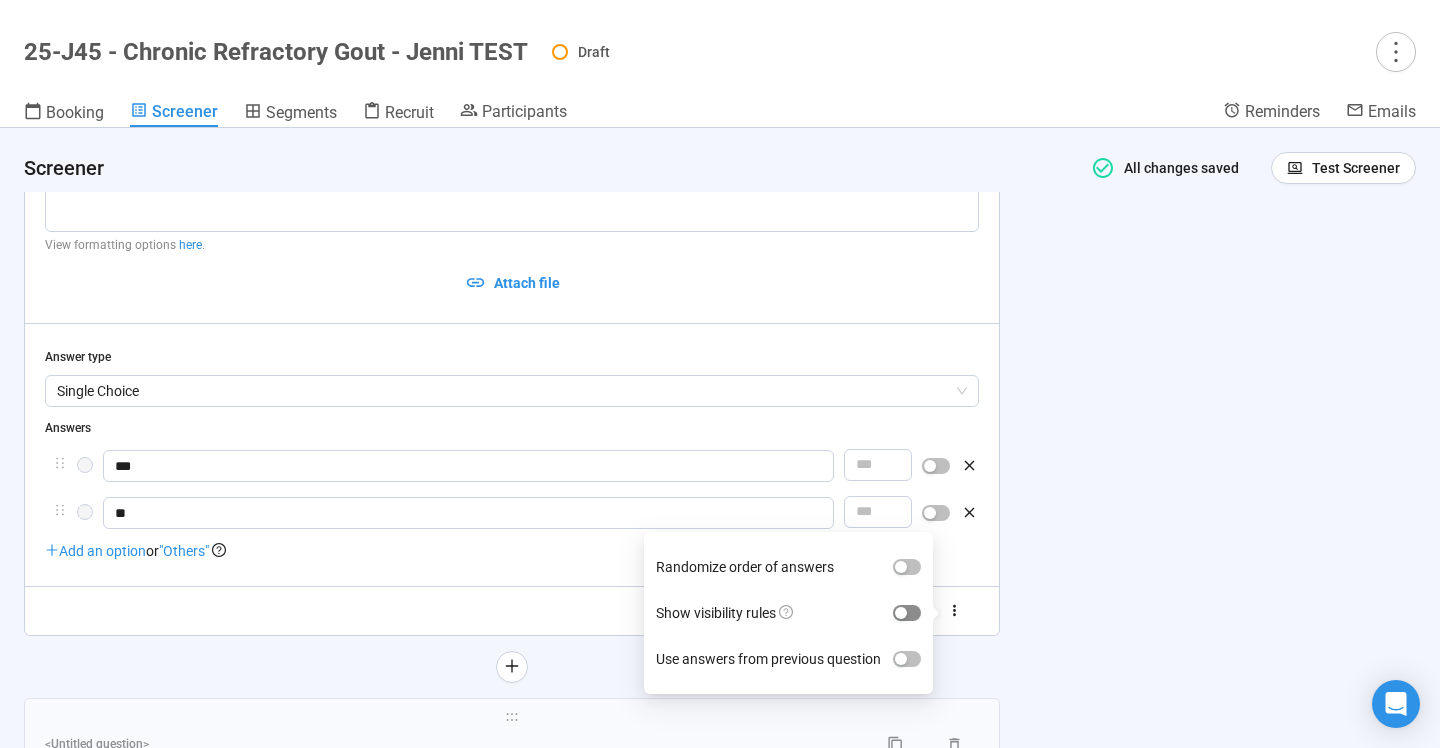 click at bounding box center (901, 613) 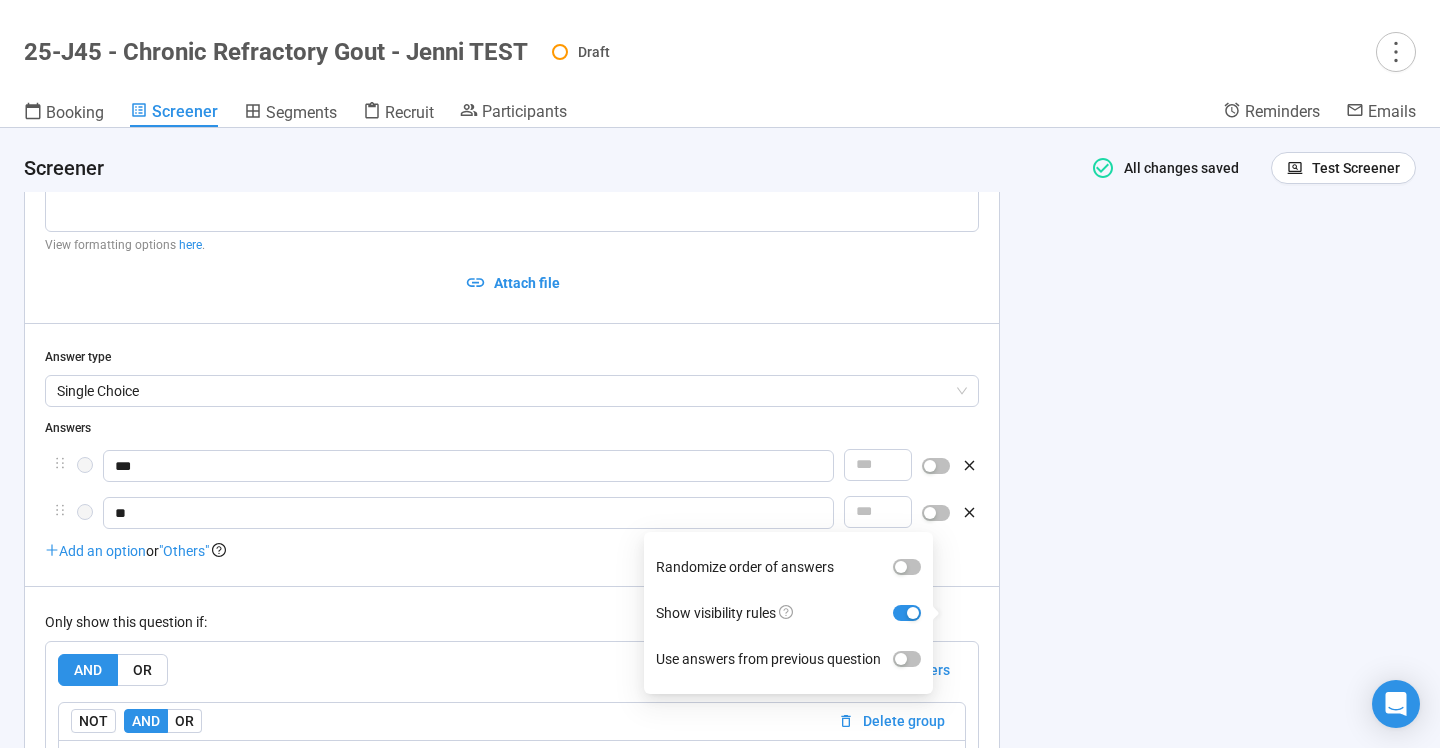 click on "**********" at bounding box center [720, 438] 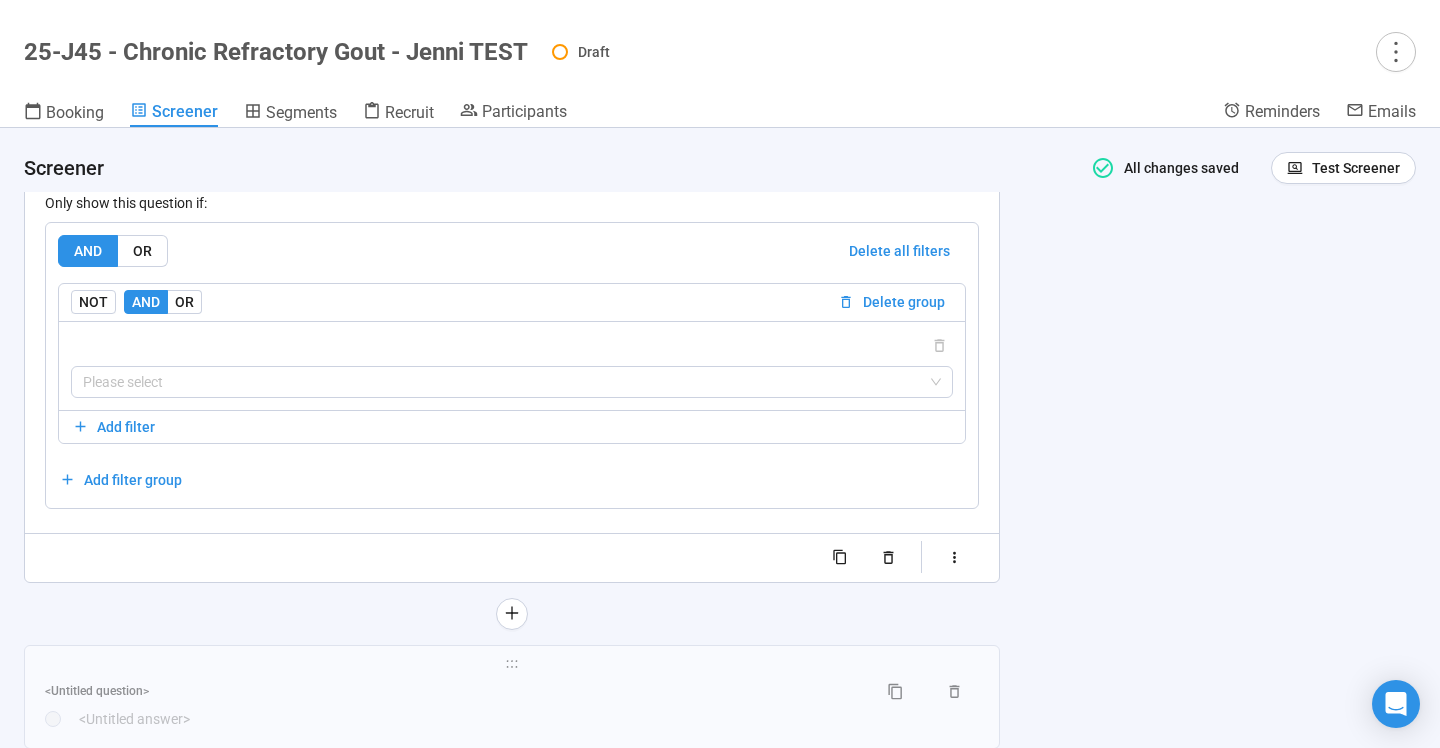 scroll, scrollTop: 7269, scrollLeft: 0, axis: vertical 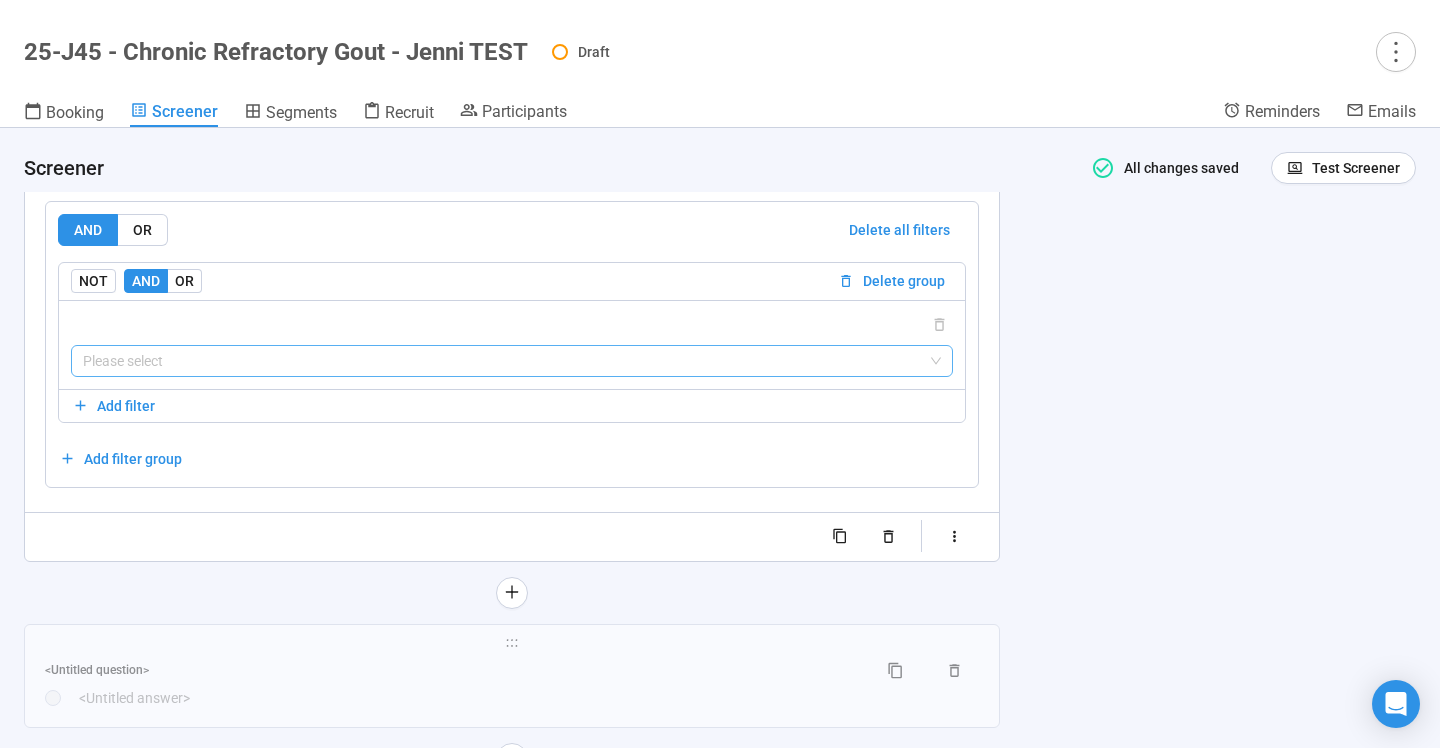 click at bounding box center (512, 361) 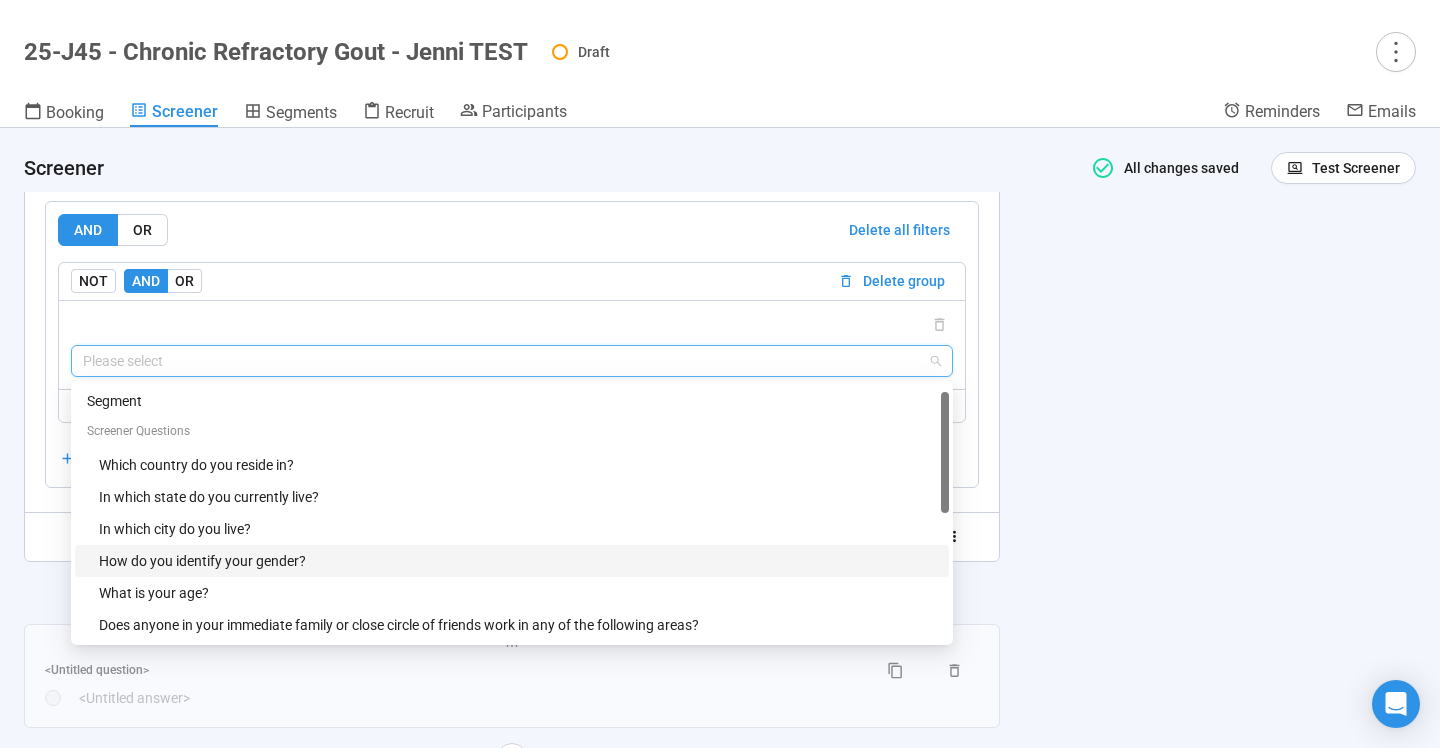 scroll, scrollTop: 416, scrollLeft: 0, axis: vertical 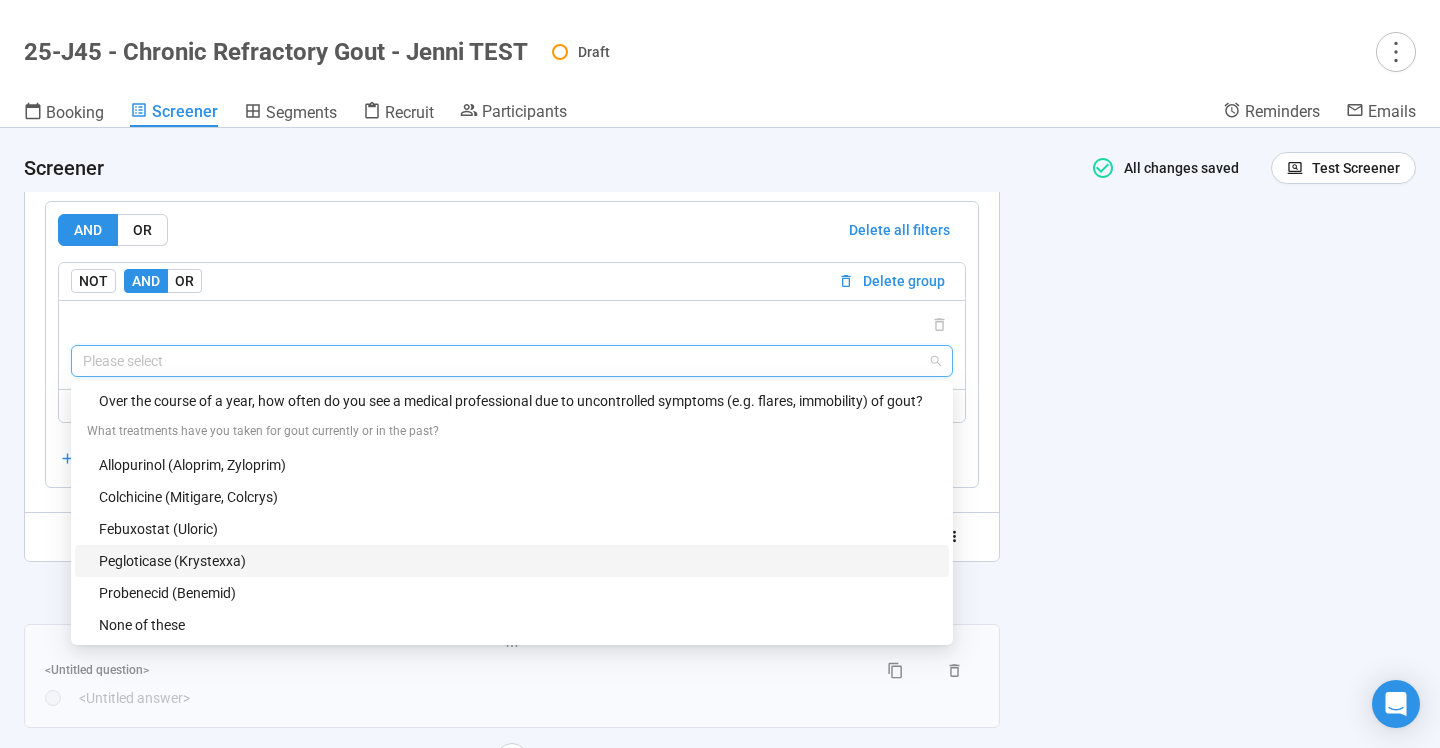 click on "Pegloticase (Krystexxa)" at bounding box center (518, 561) 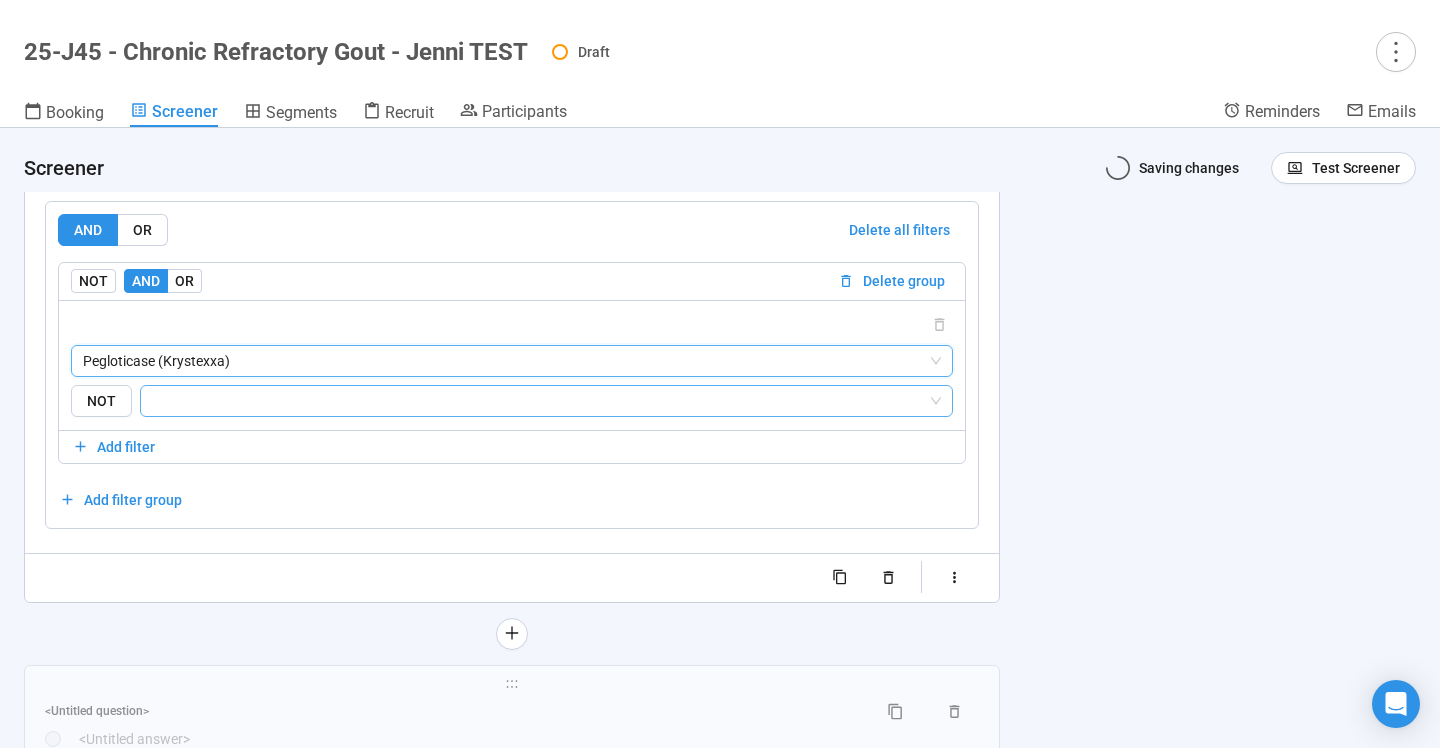 click at bounding box center (540, 401) 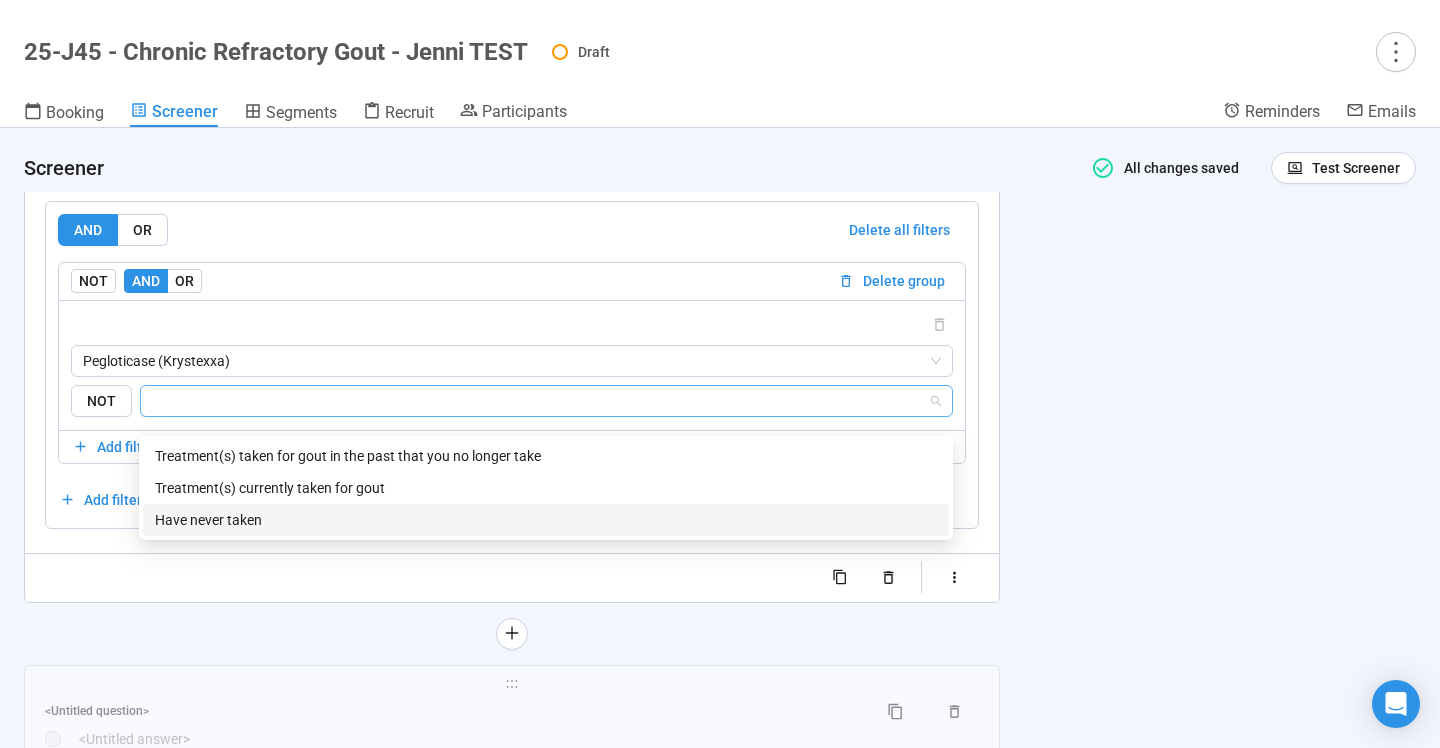 click on "Have never taken" at bounding box center (546, 520) 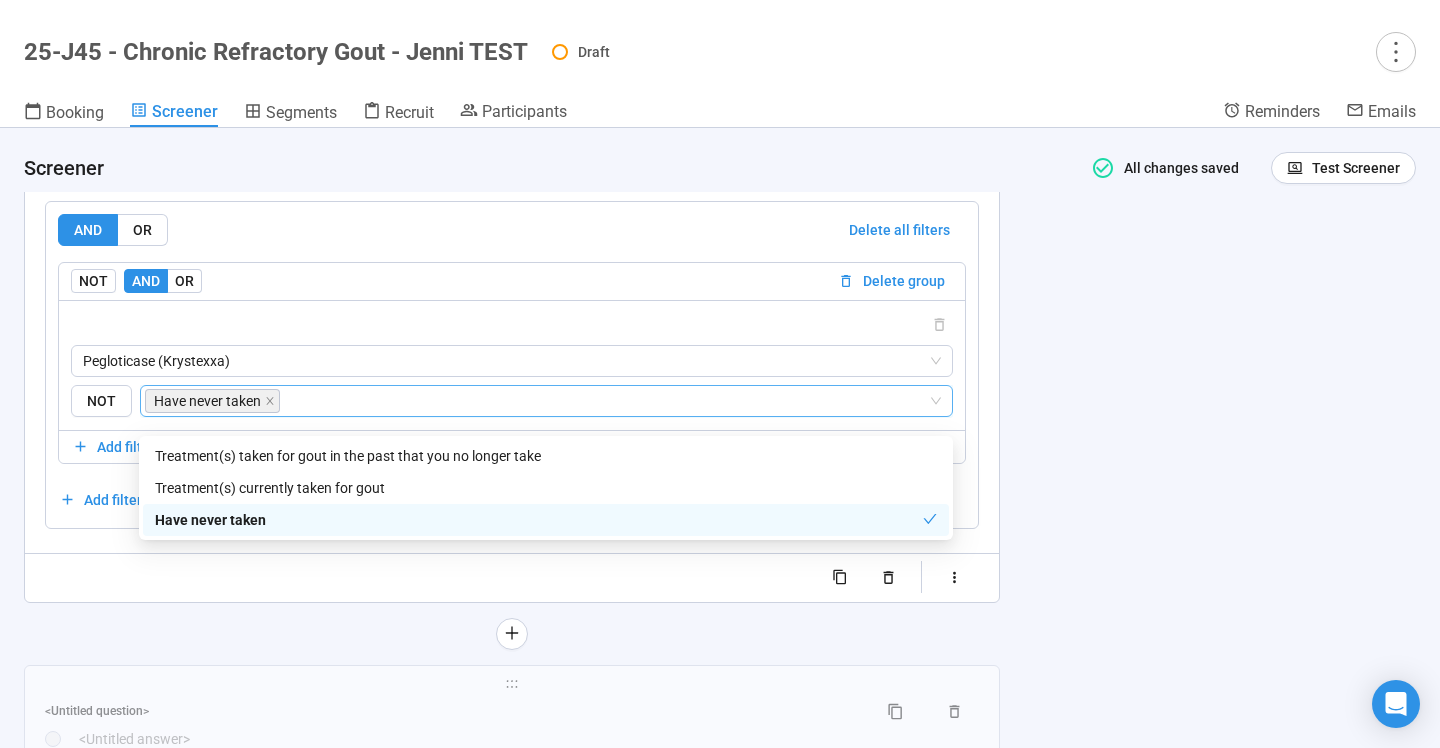click on "**********" at bounding box center [720, 438] 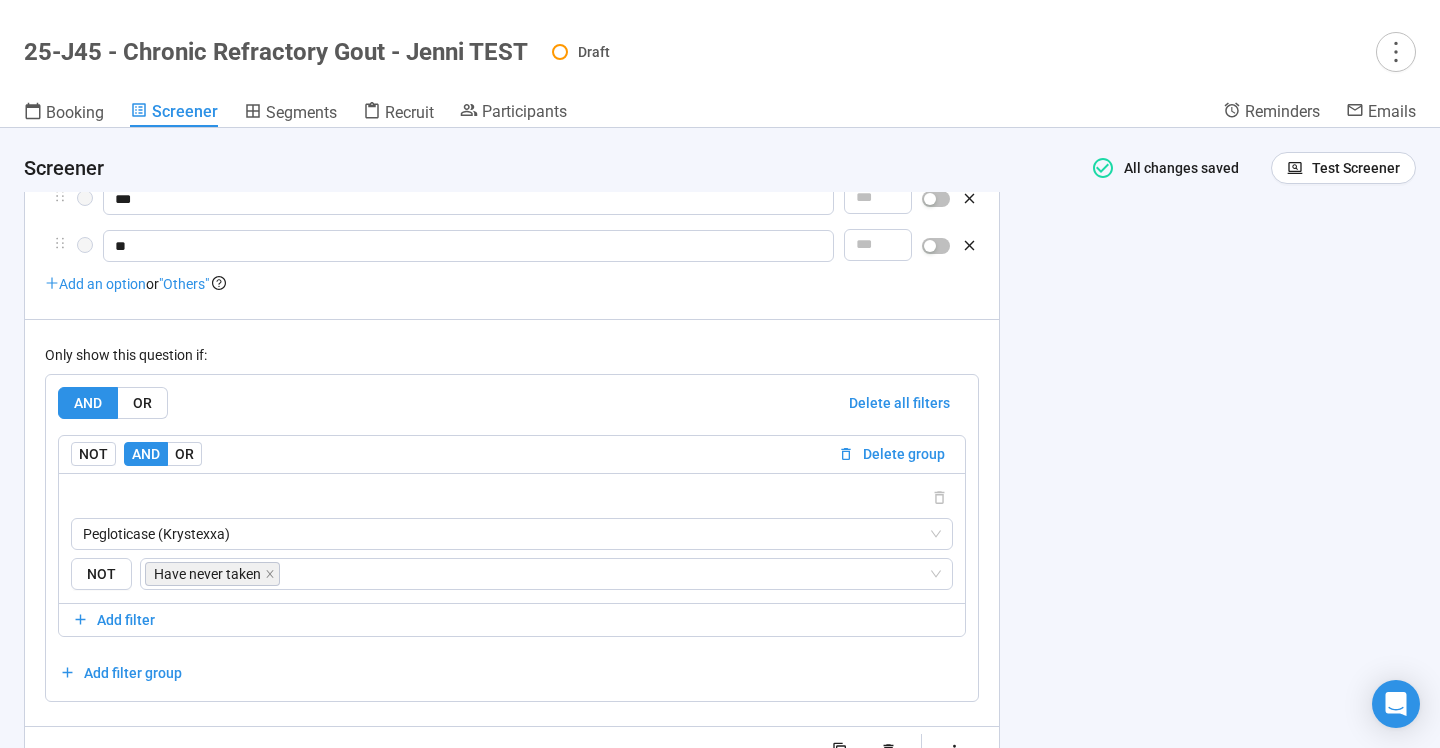 scroll, scrollTop: 7105, scrollLeft: 0, axis: vertical 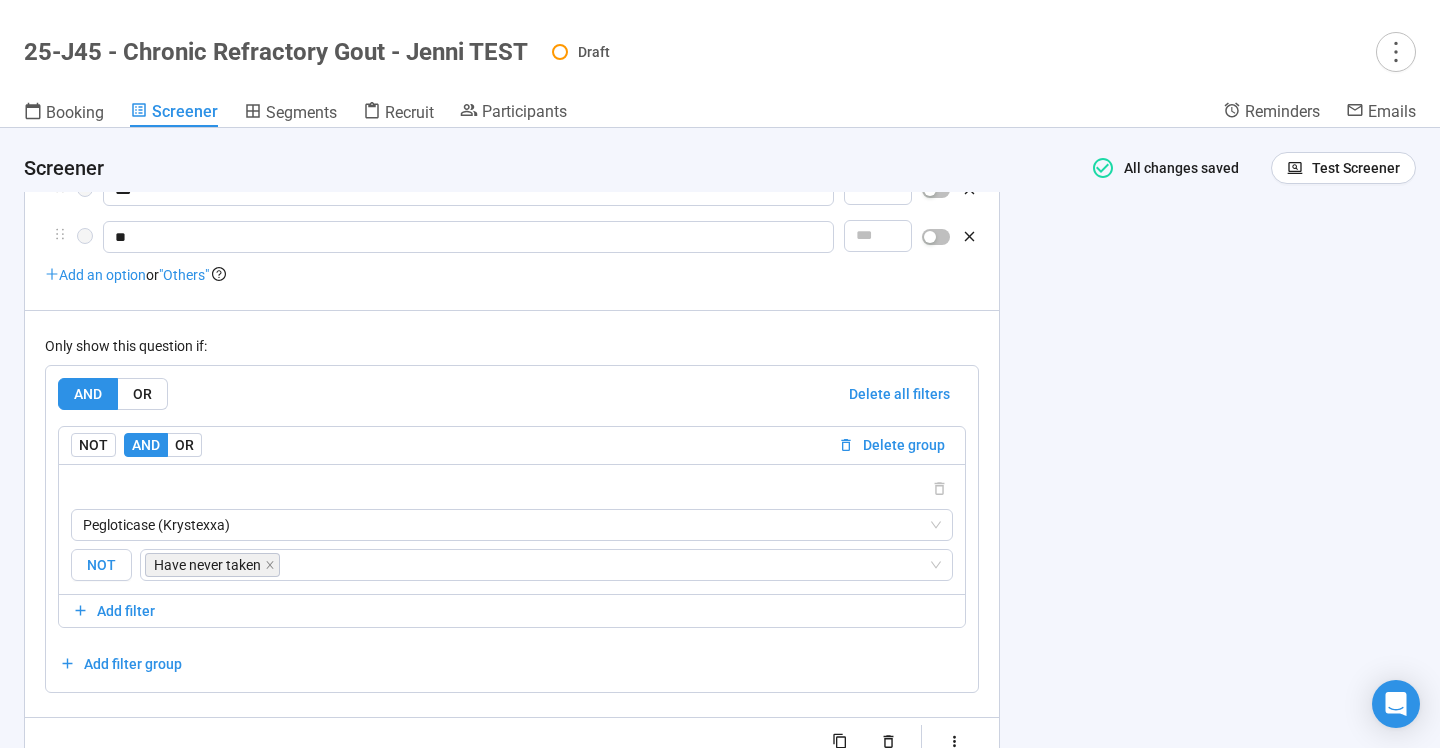 click on "NOT" at bounding box center (101, 565) 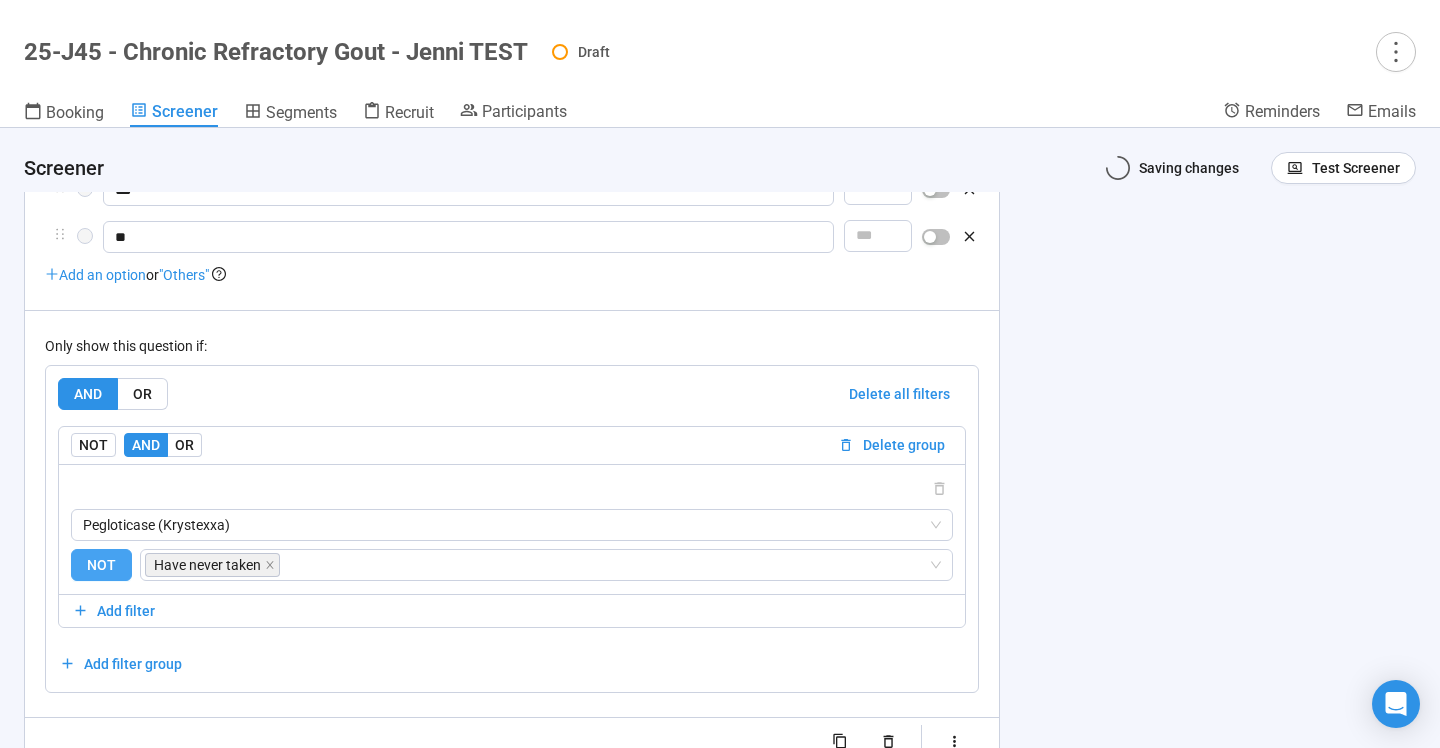 click on "NOT" at bounding box center (101, 565) 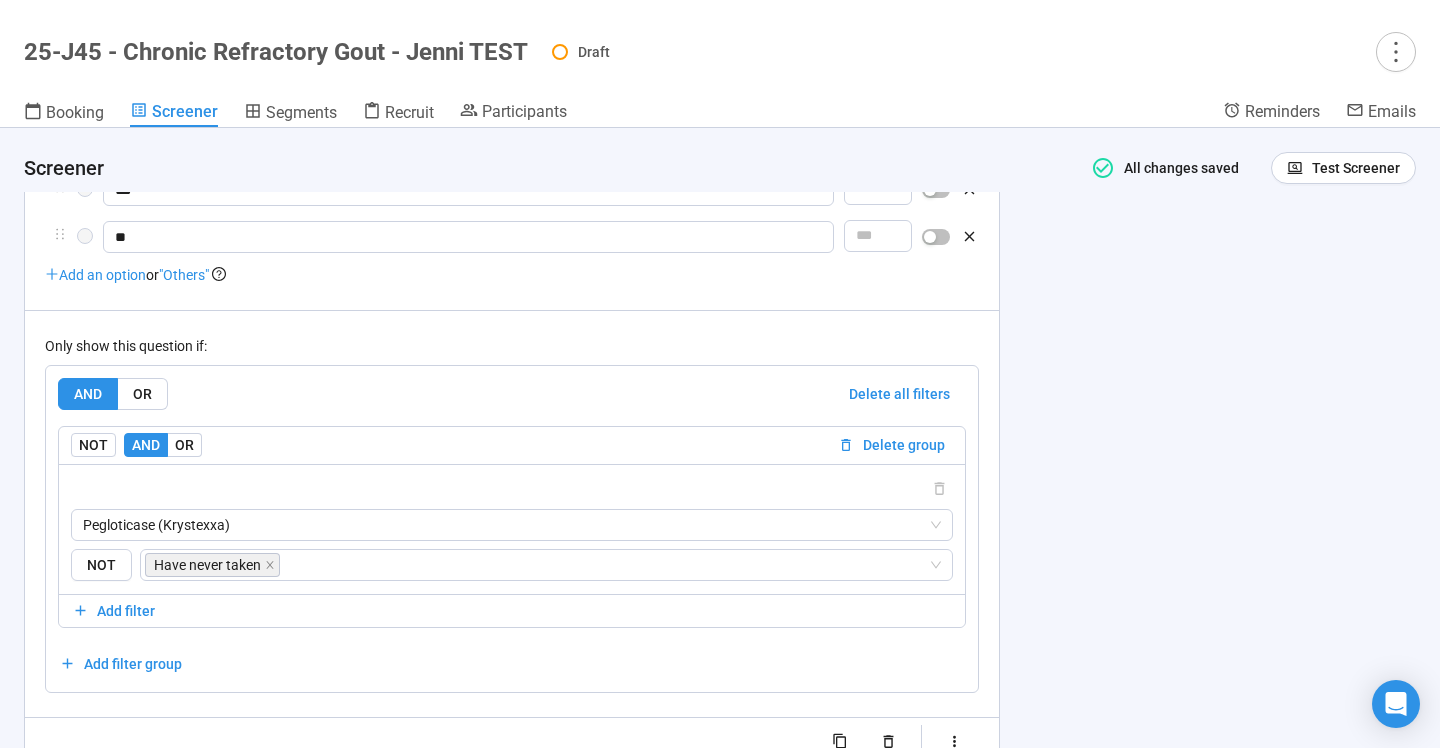 click on "**********" at bounding box center [720, 438] 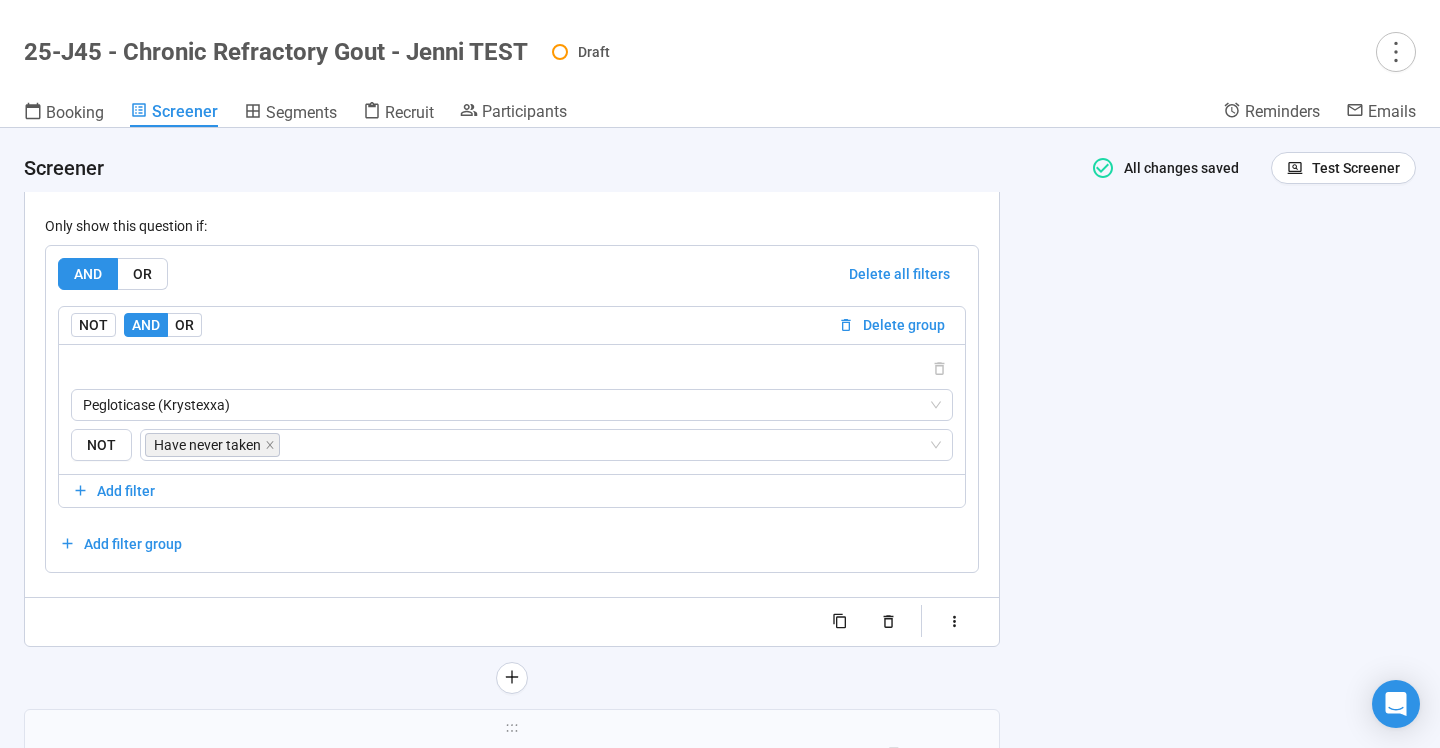 scroll, scrollTop: 7231, scrollLeft: 0, axis: vertical 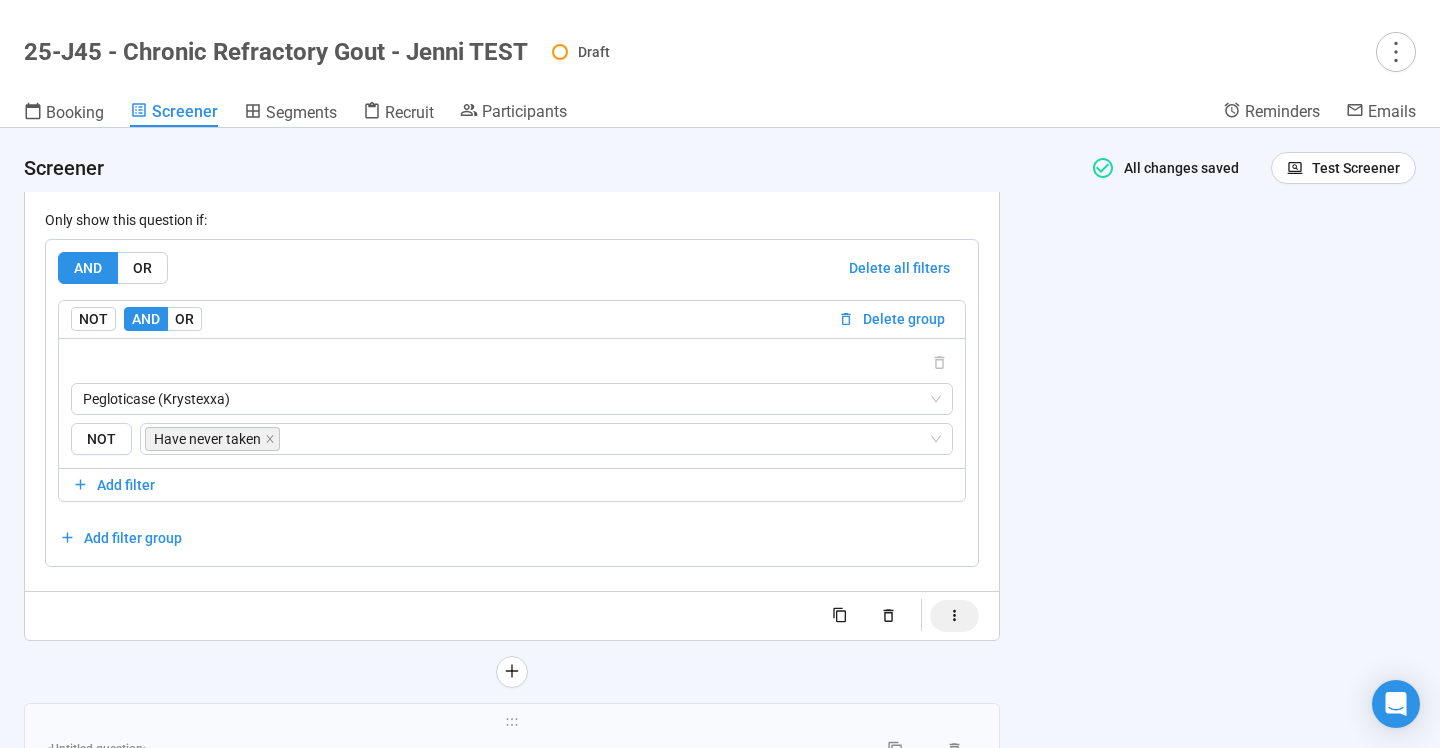 click 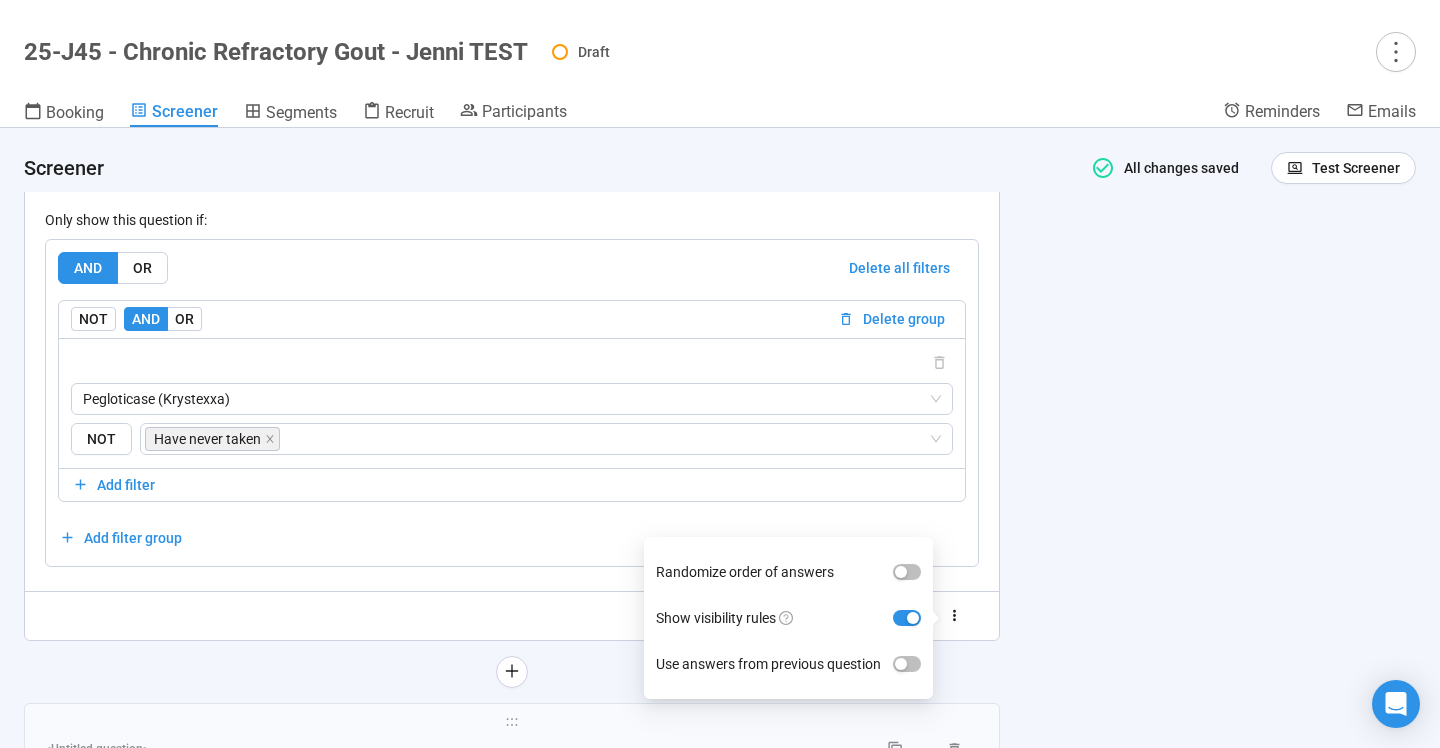click on "**********" at bounding box center (720, 438) 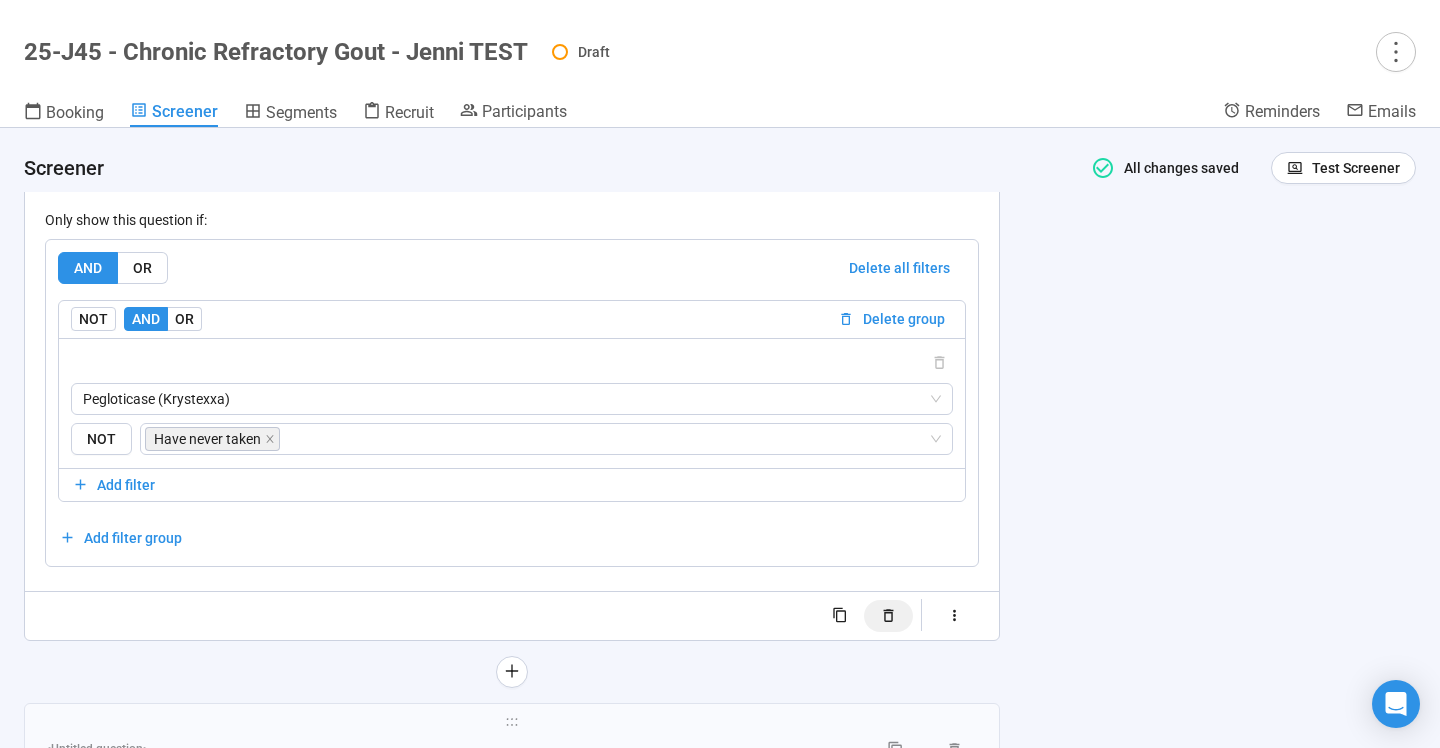 click 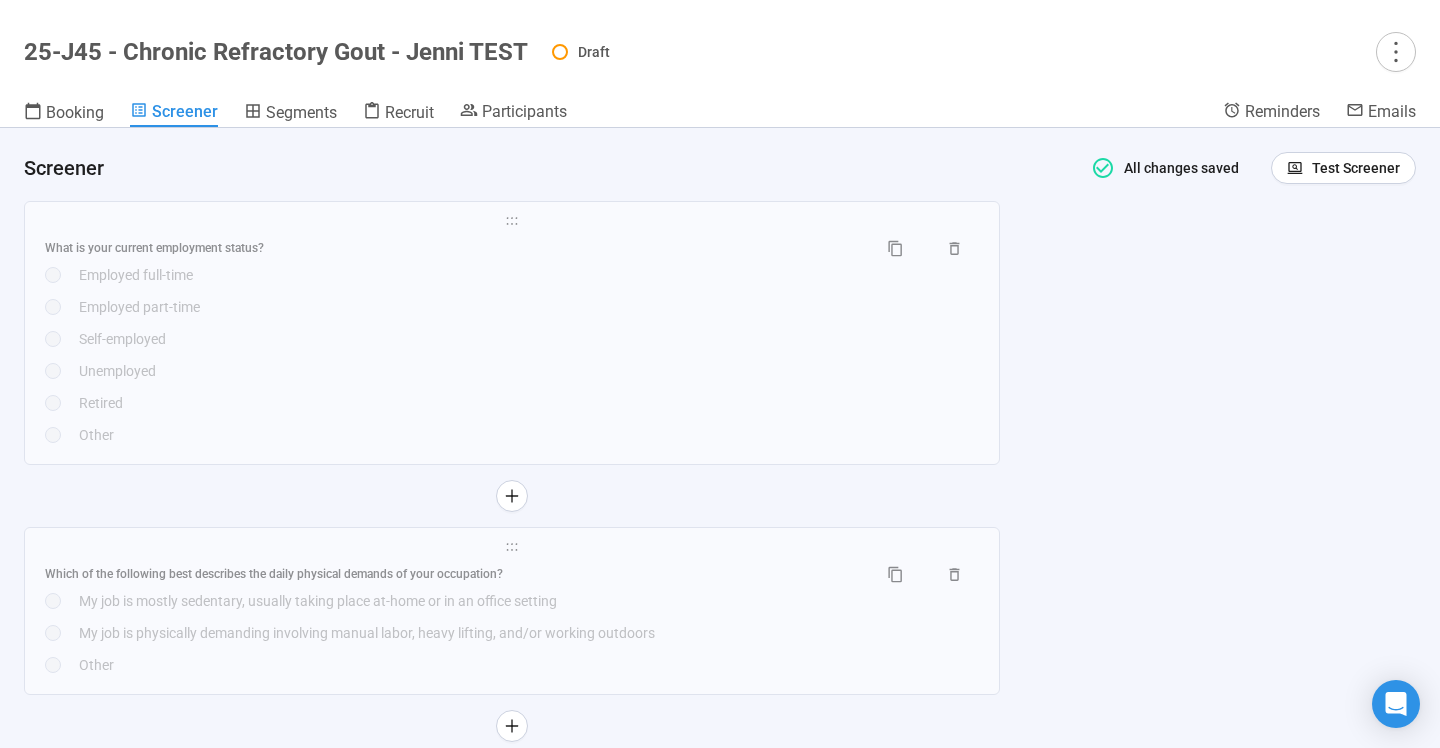 scroll, scrollTop: 9128, scrollLeft: 0, axis: vertical 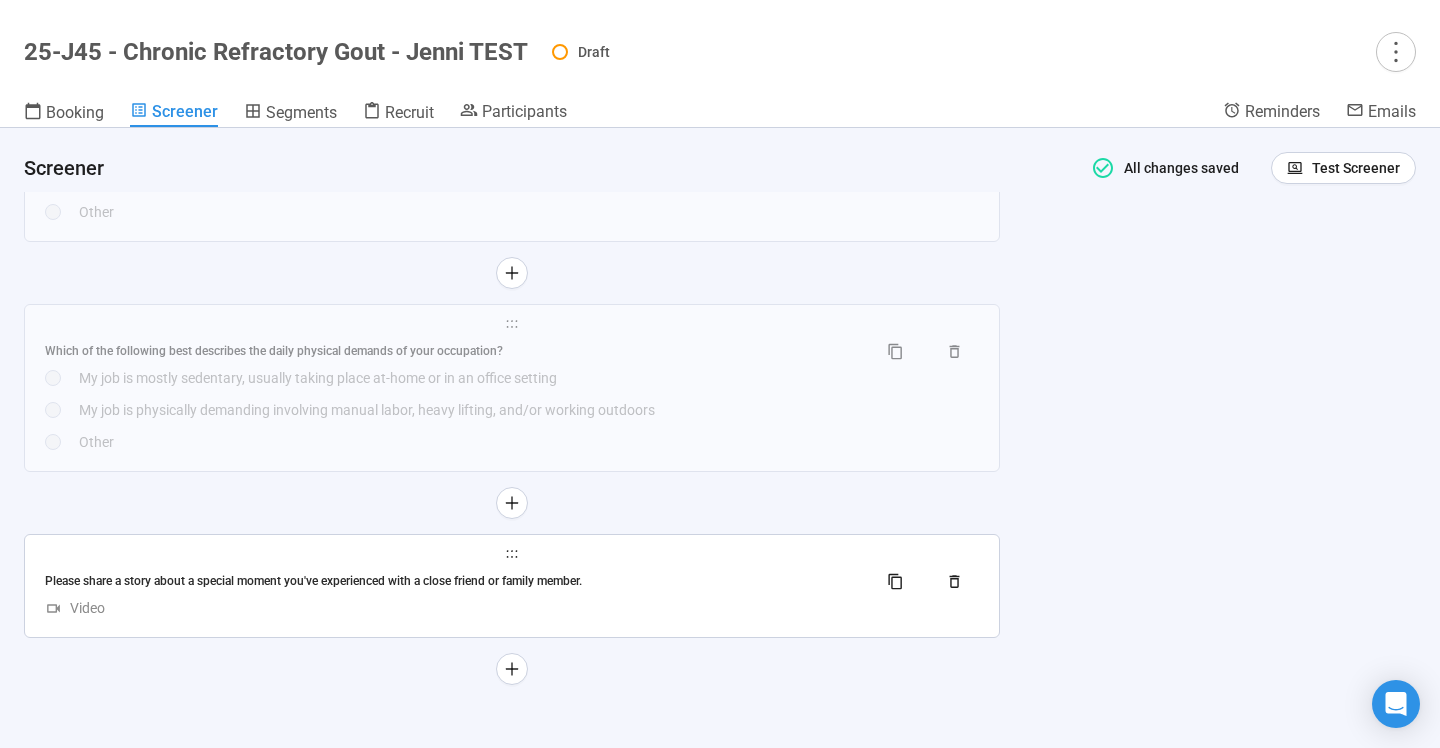 click on "Please share a story about a special moment you've experienced with a close friend or family member." at bounding box center [512, 581] 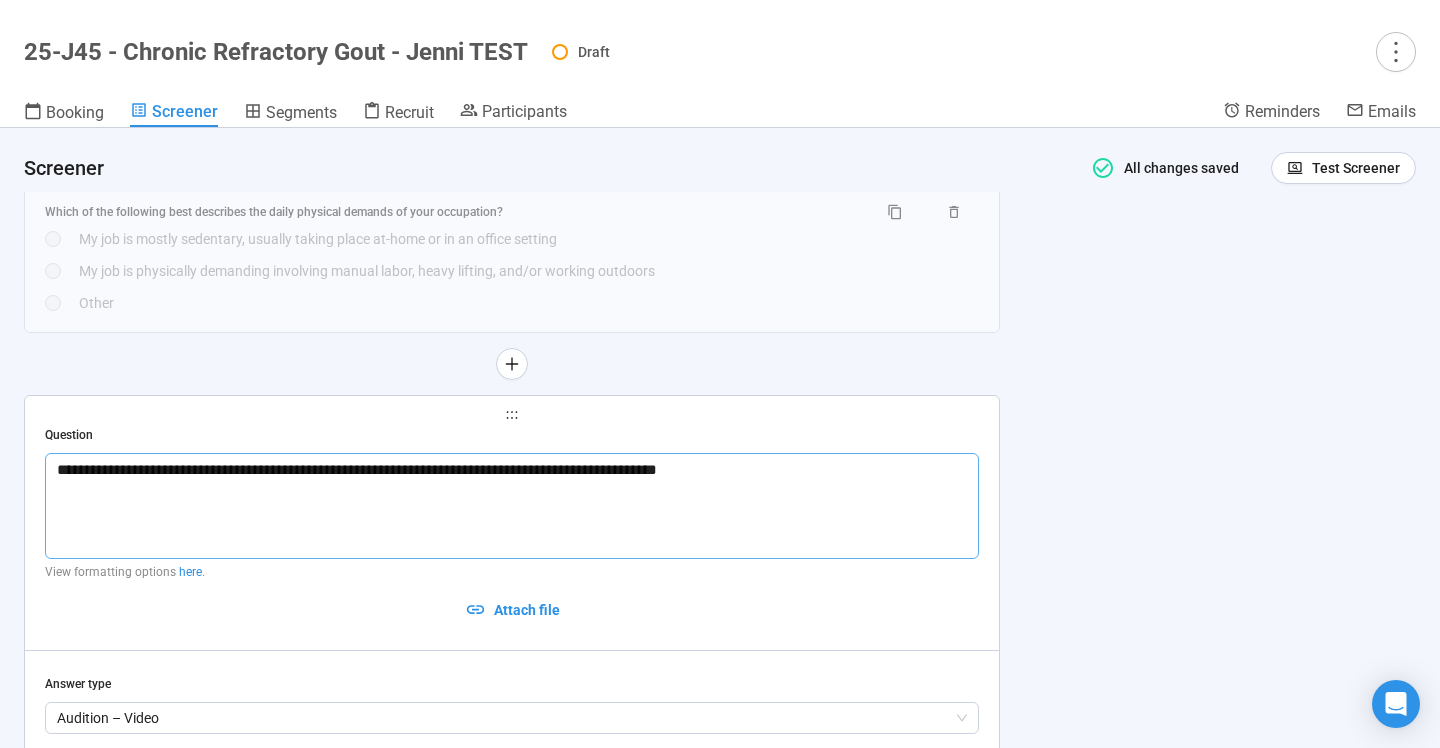 scroll, scrollTop: 8855, scrollLeft: 0, axis: vertical 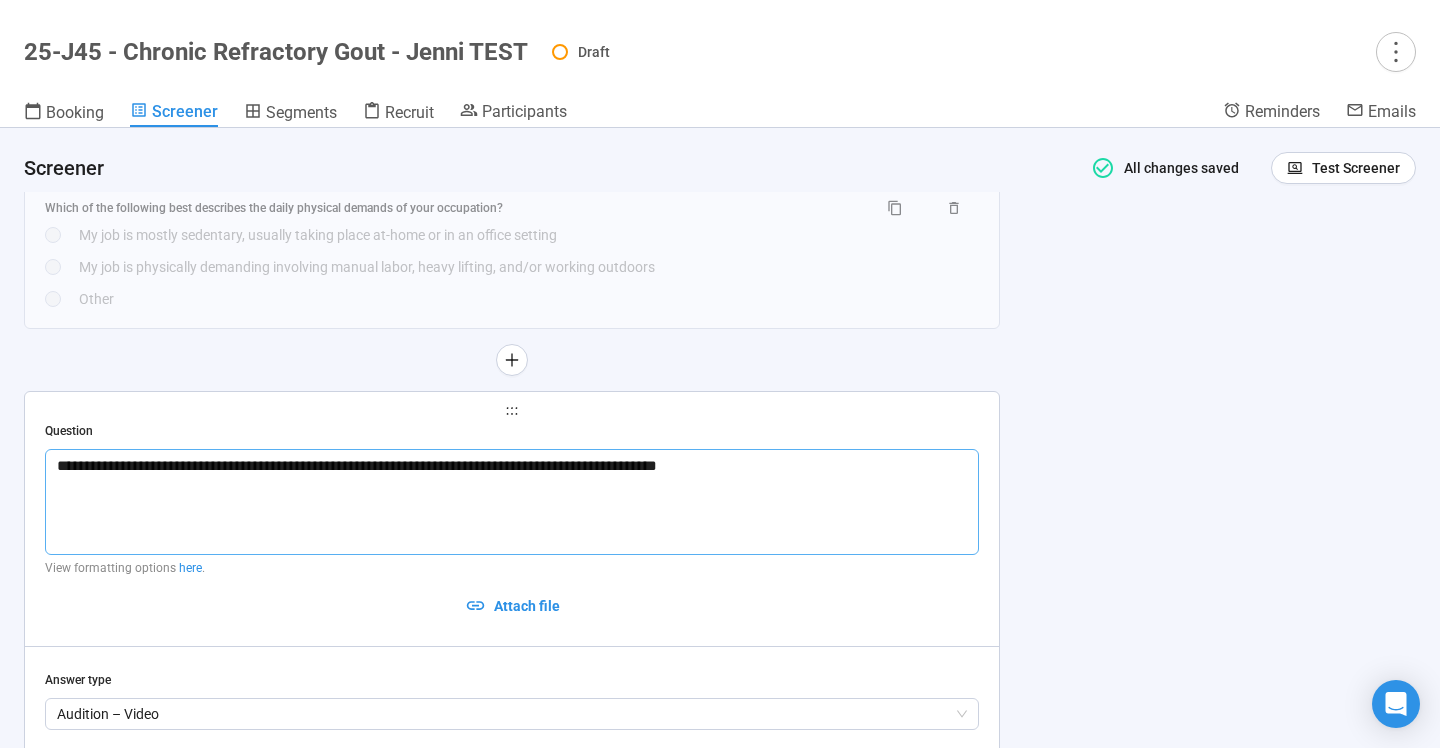 drag, startPoint x: 773, startPoint y: 466, endPoint x: 48, endPoint y: 468, distance: 725.00275 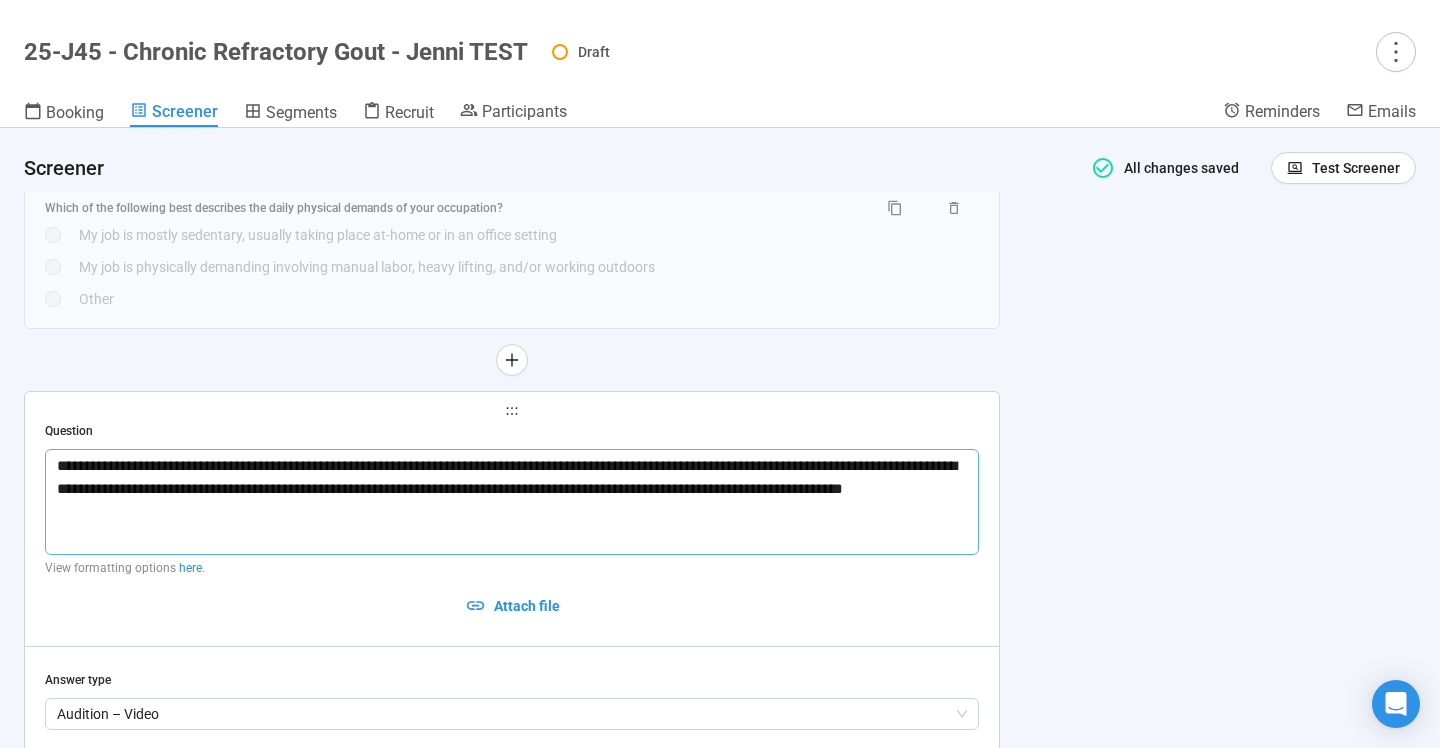type on "**********" 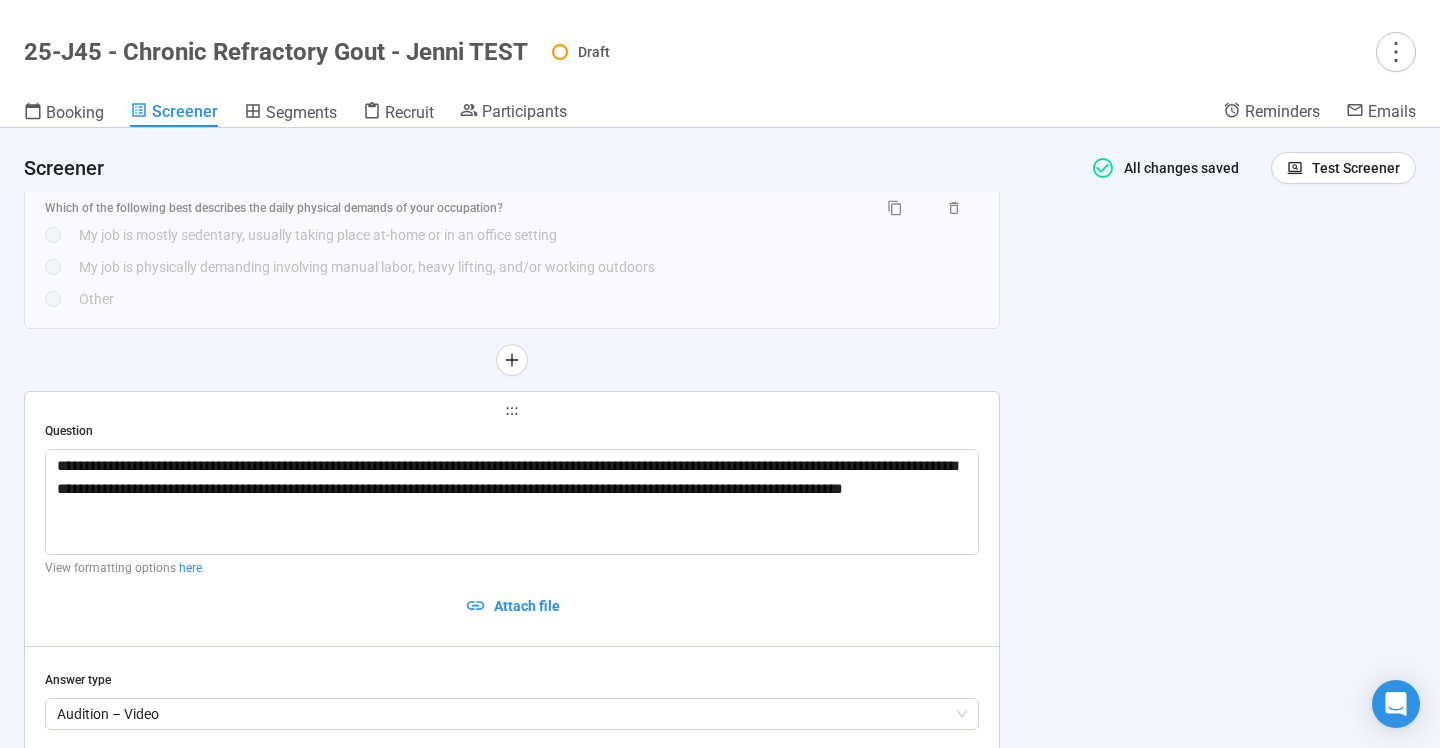 click on "**********" at bounding box center (720, 438) 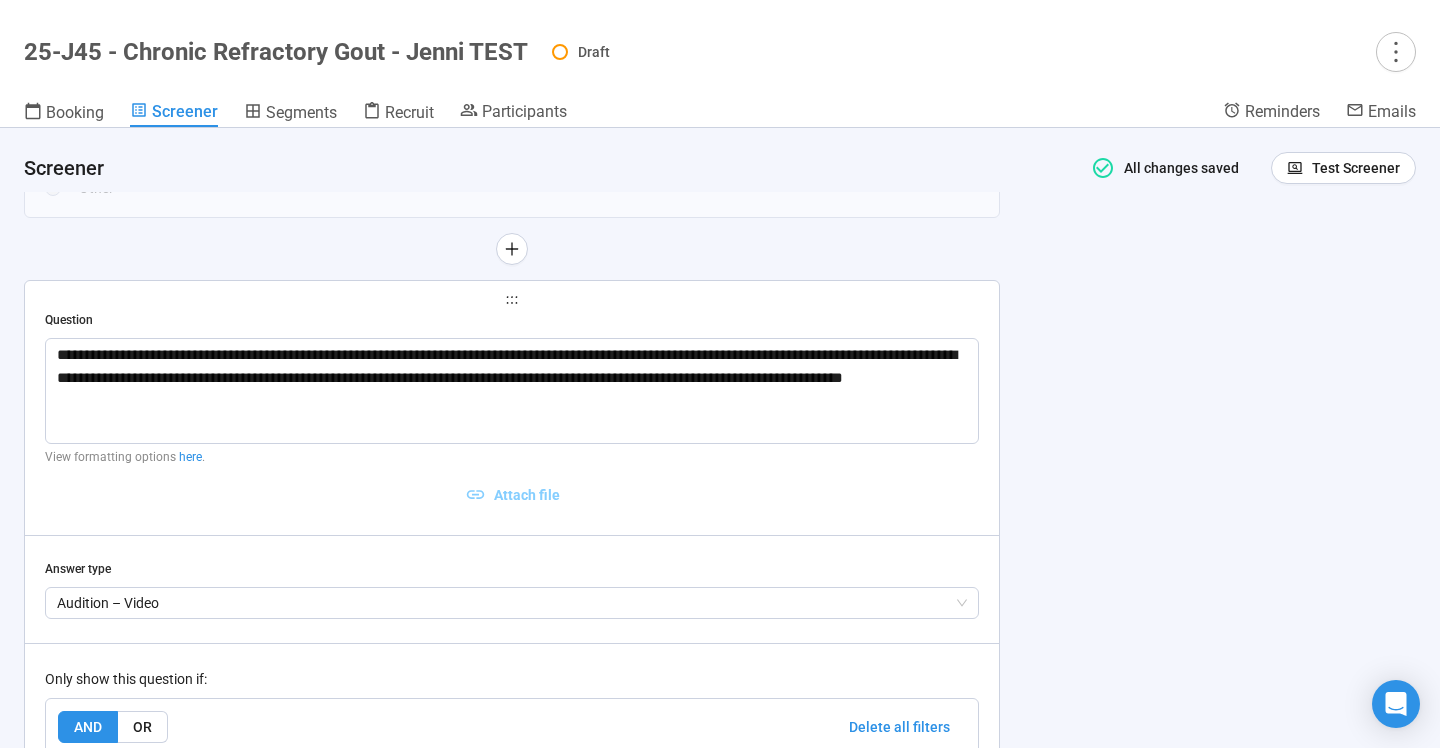 scroll, scrollTop: 8984, scrollLeft: 0, axis: vertical 